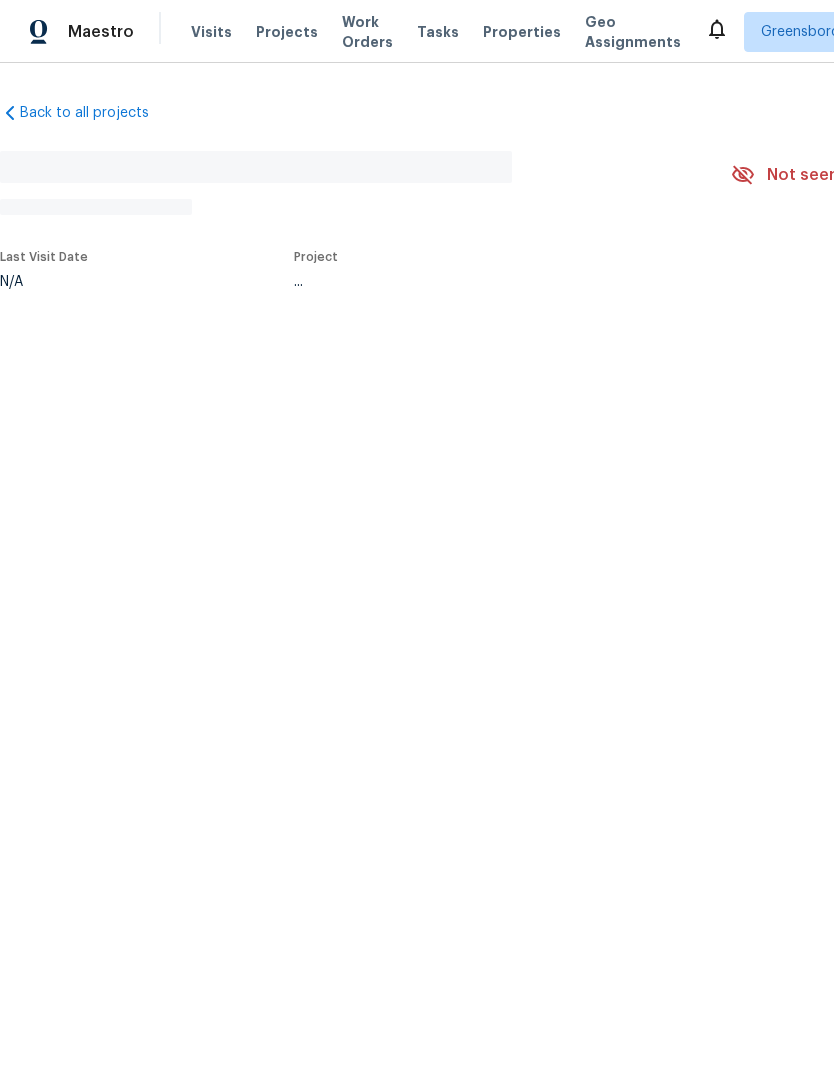 scroll, scrollTop: 0, scrollLeft: 0, axis: both 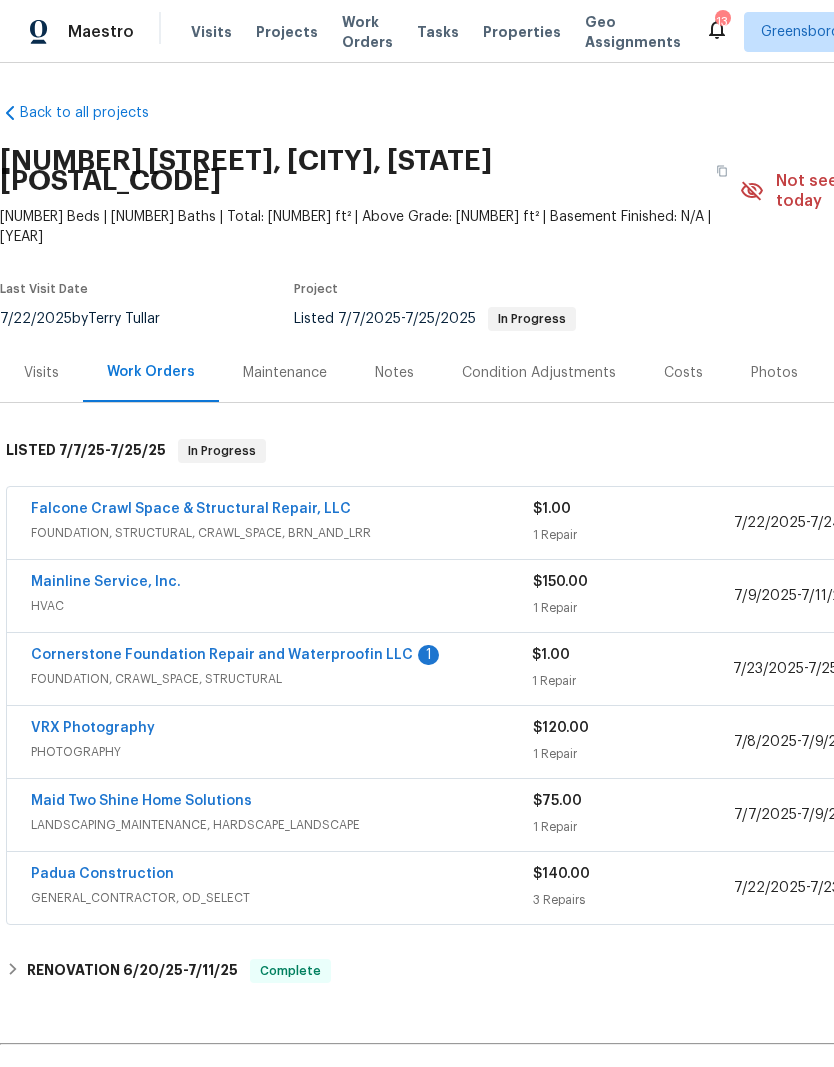 click on "Cornerstone Foundation Repair and Waterproofin LLC" at bounding box center [222, 655] 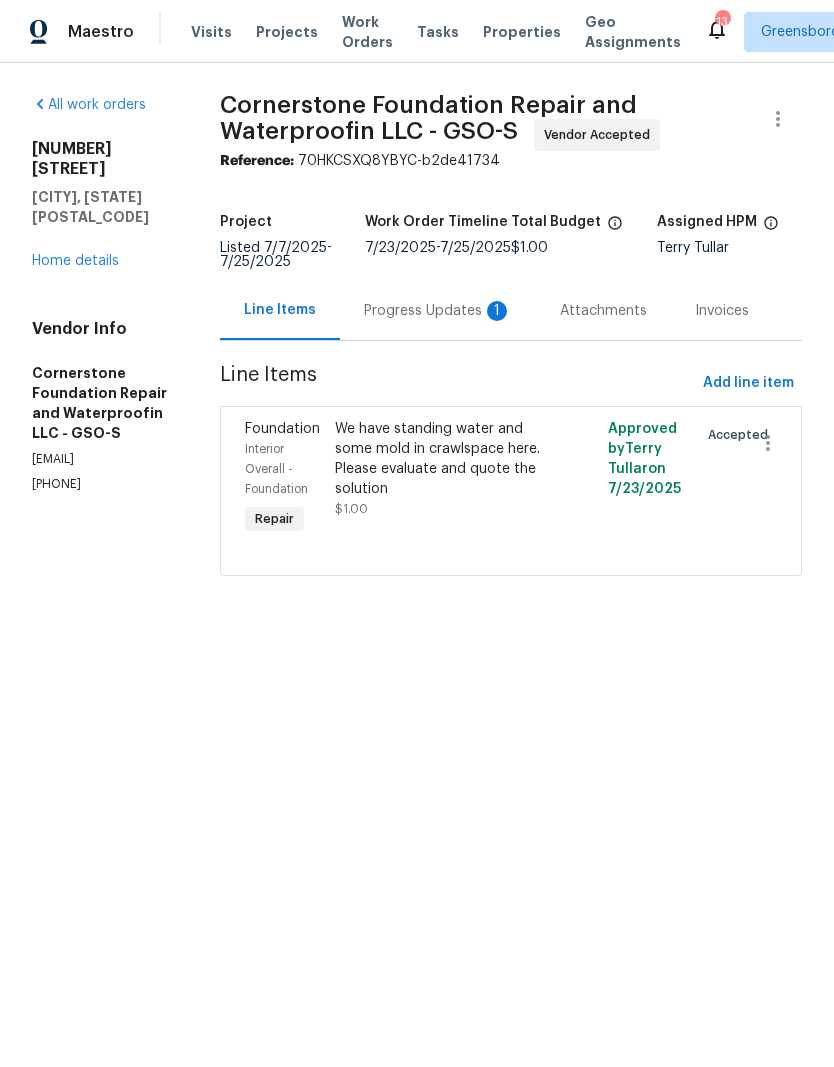 click on "Progress Updates 1" at bounding box center (438, 311) 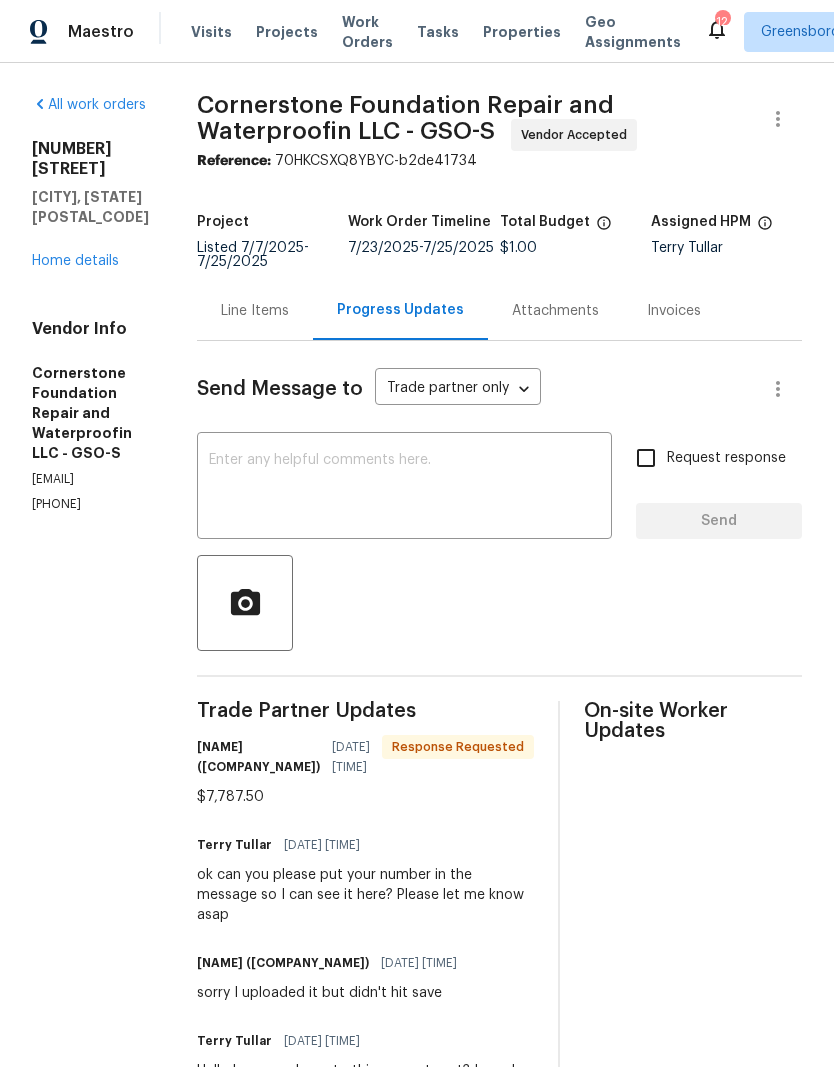 click on "Home details" at bounding box center [75, 261] 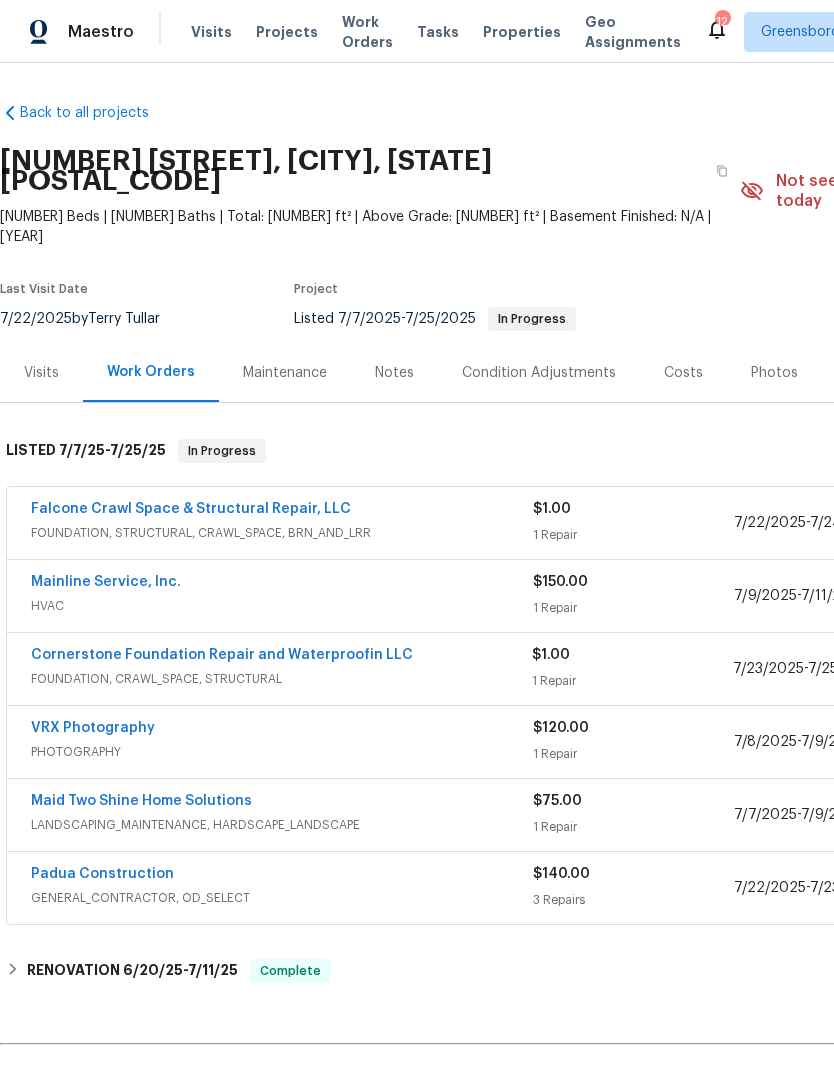click on "Falcone Crawl Space & Structural Repair, LLC" at bounding box center [191, 509] 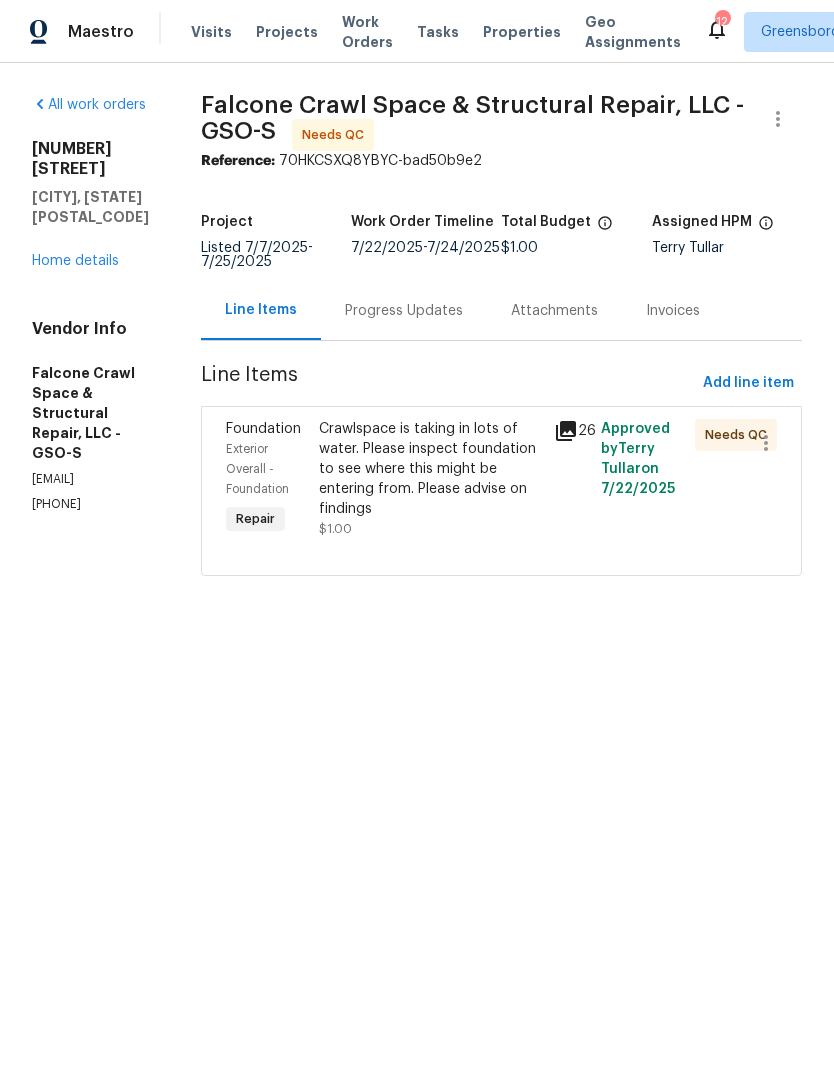click on "Progress Updates" at bounding box center [404, 311] 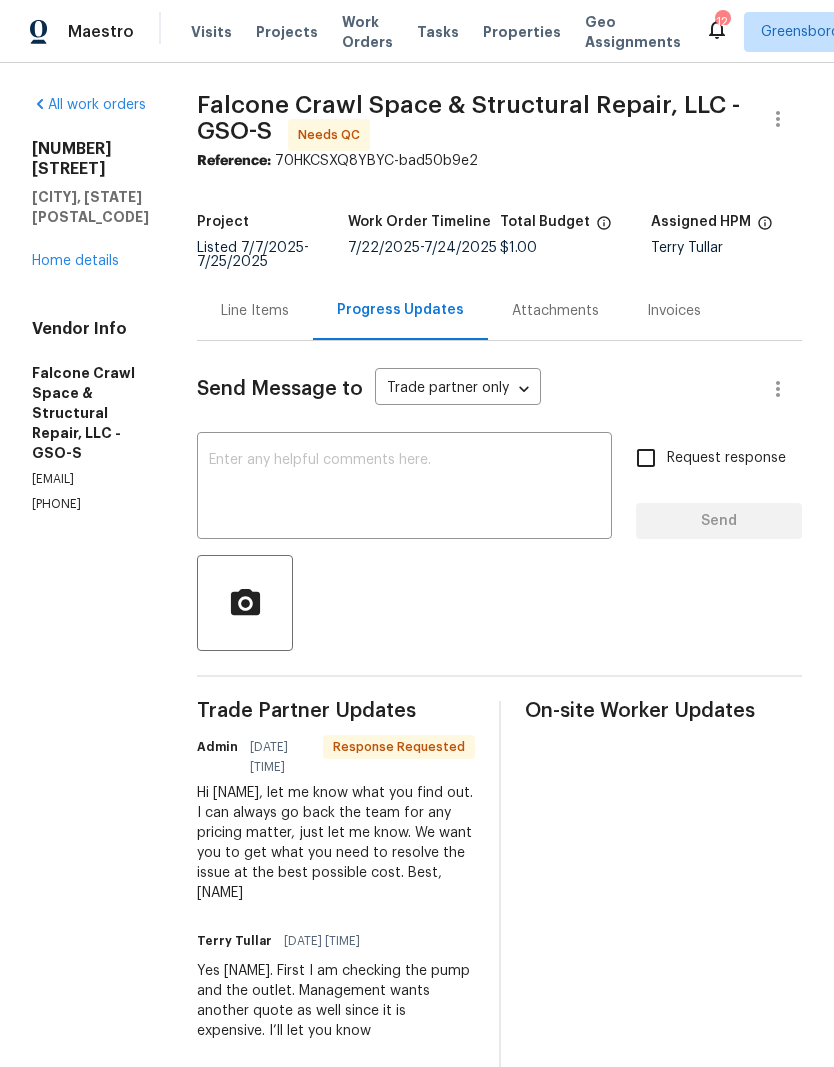 scroll, scrollTop: 0, scrollLeft: 0, axis: both 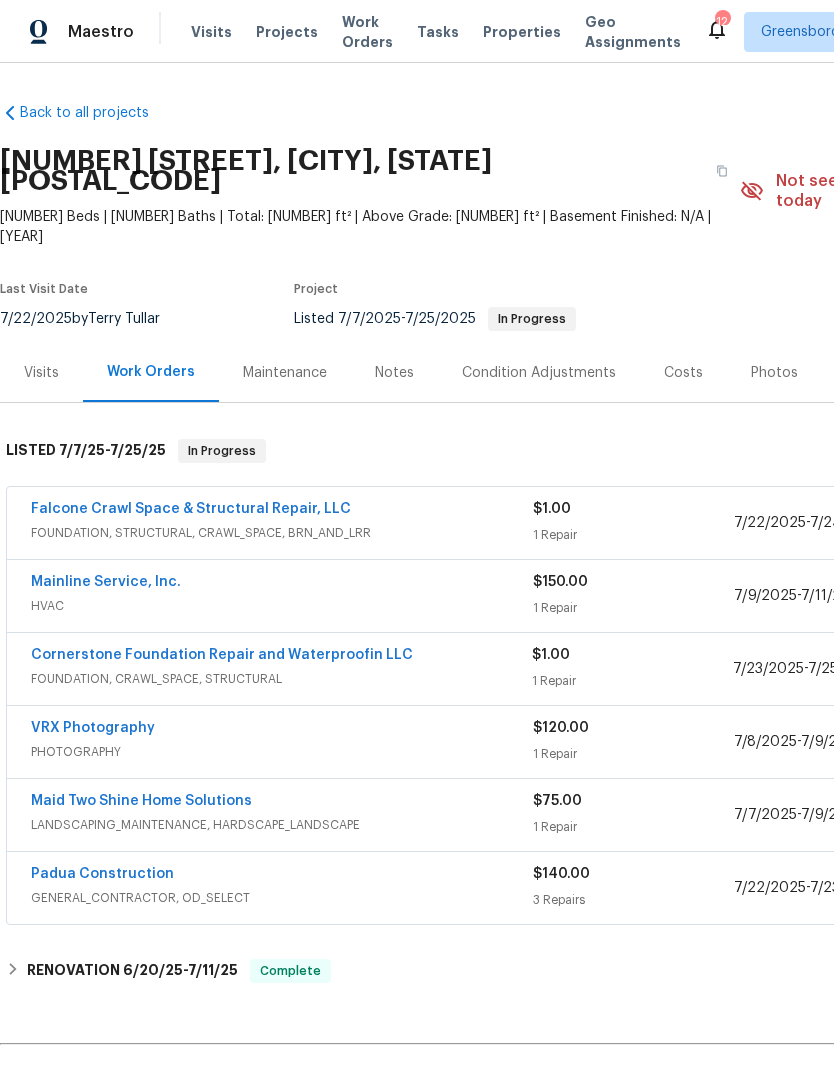 click on "Cornerstone Foundation Repair and Waterproofin LLC" at bounding box center [222, 655] 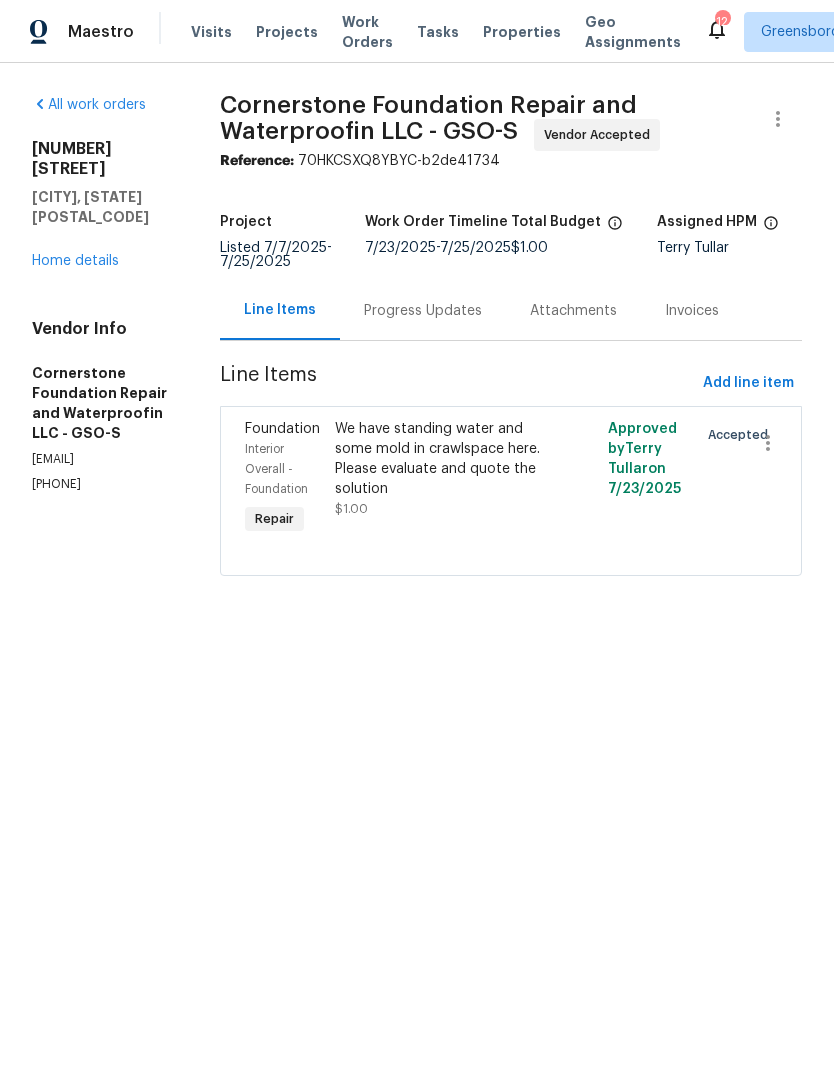 click on "Progress Updates" at bounding box center (423, 311) 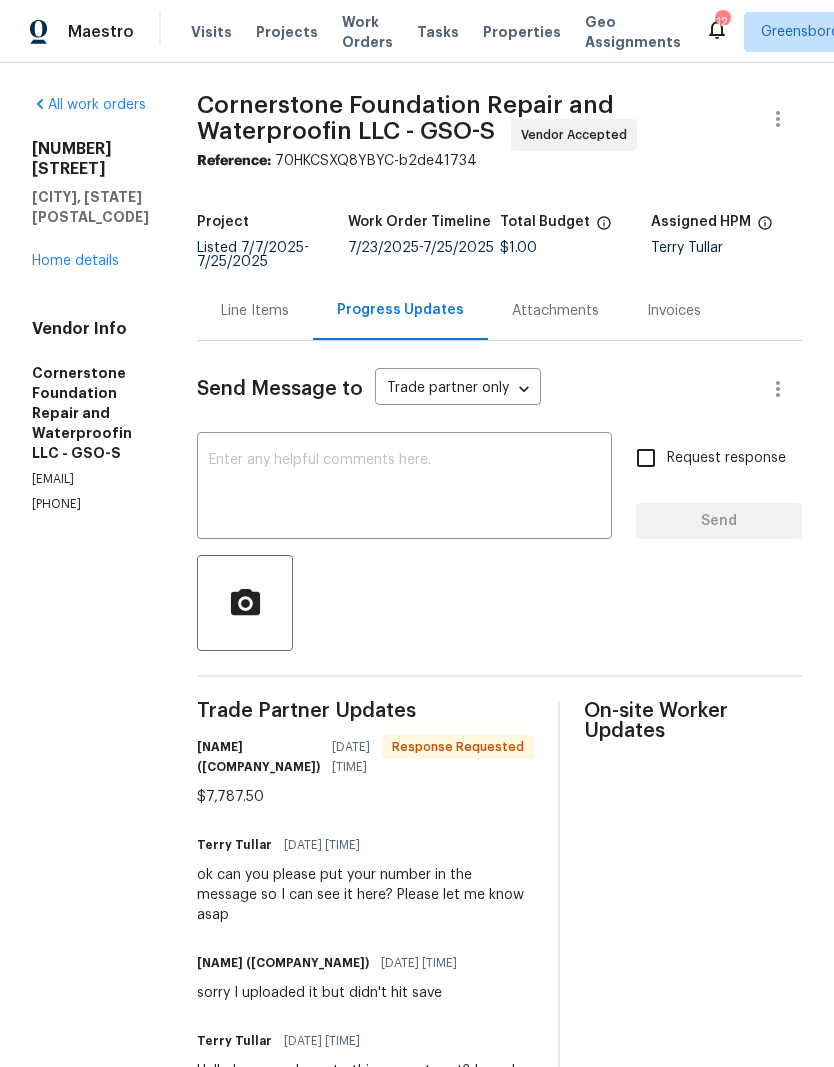 click at bounding box center [404, 488] 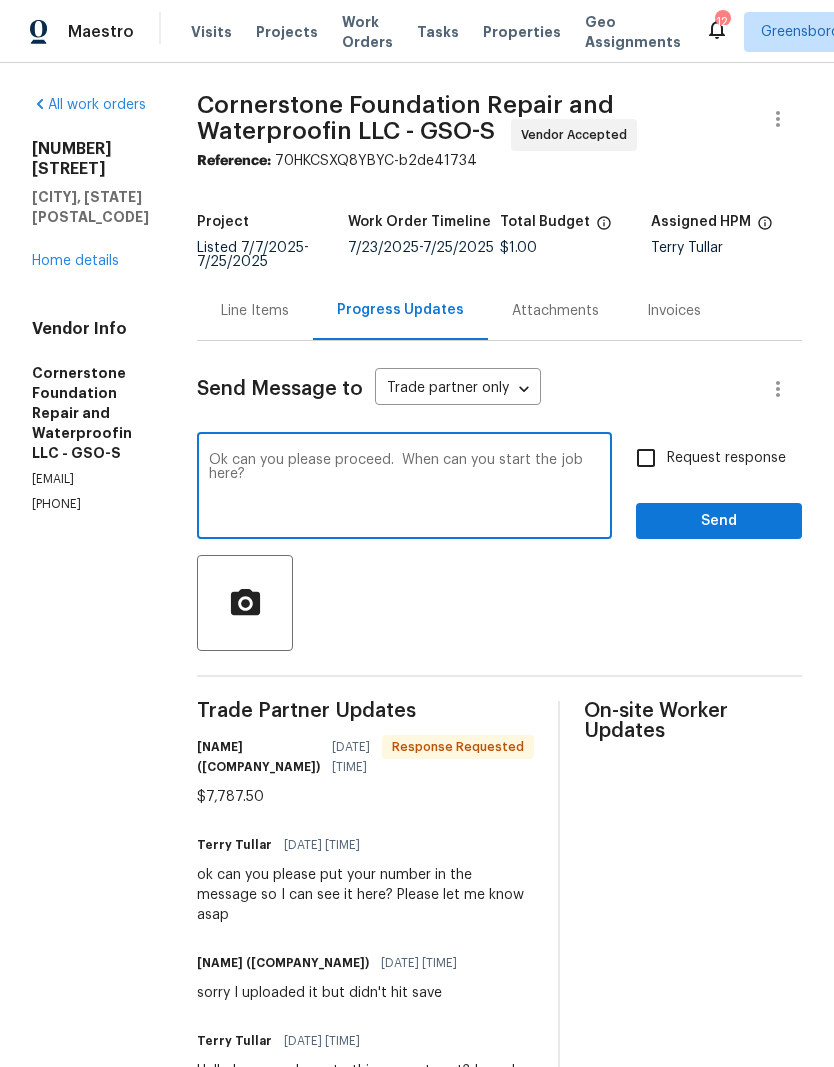 type on "Ok can you please proceed.  When can you start the job here?" 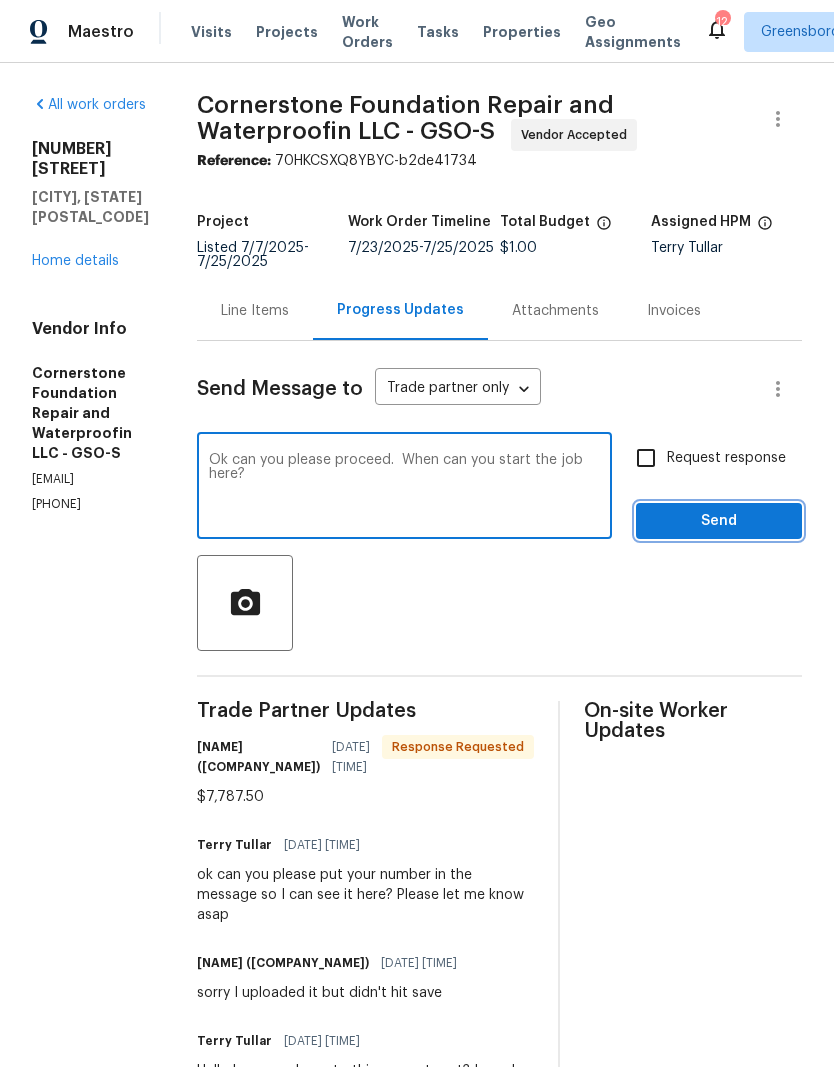 click on "Send" at bounding box center [719, 521] 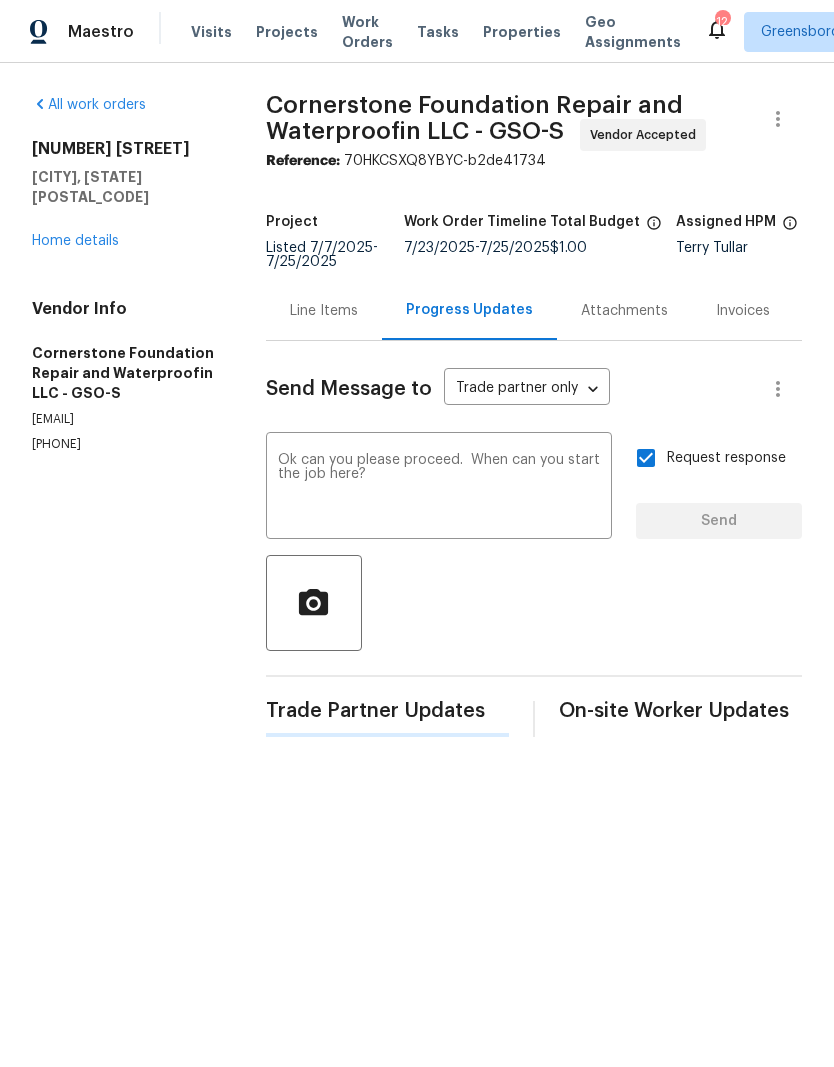 type 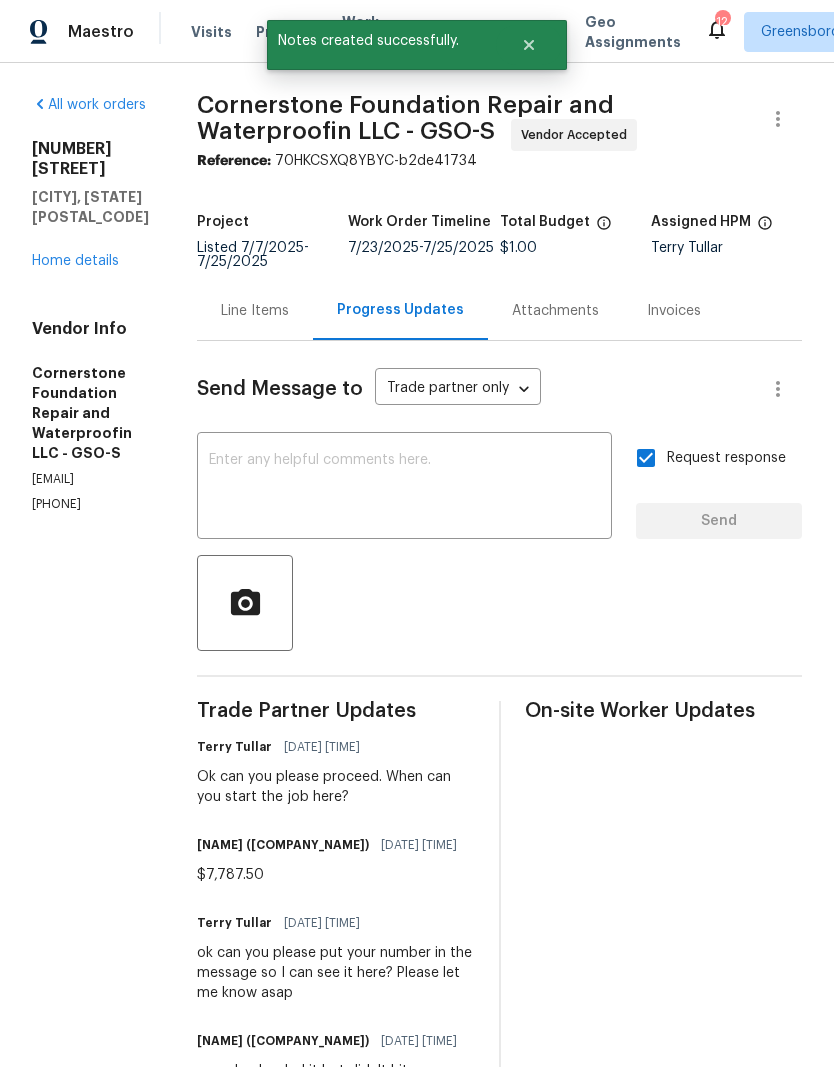 click on "Home details" at bounding box center [75, 261] 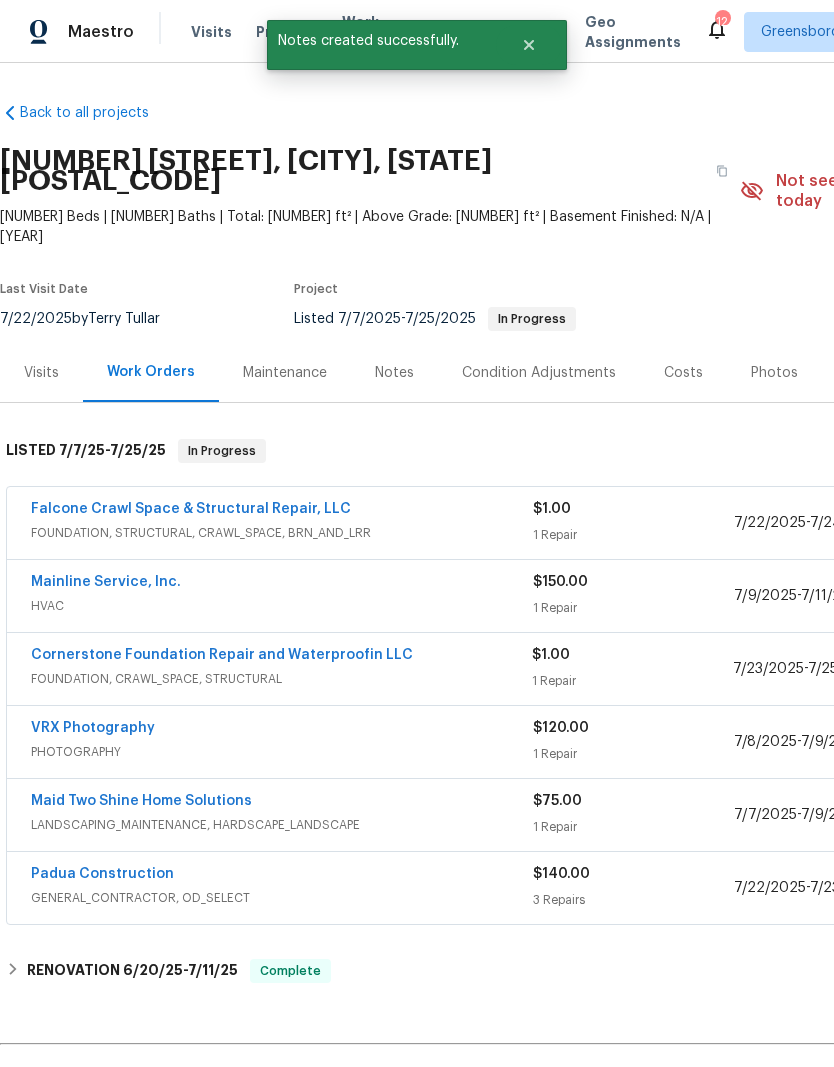 click on "Cornerstone Foundation Repair and Waterproofin LLC" at bounding box center [222, 655] 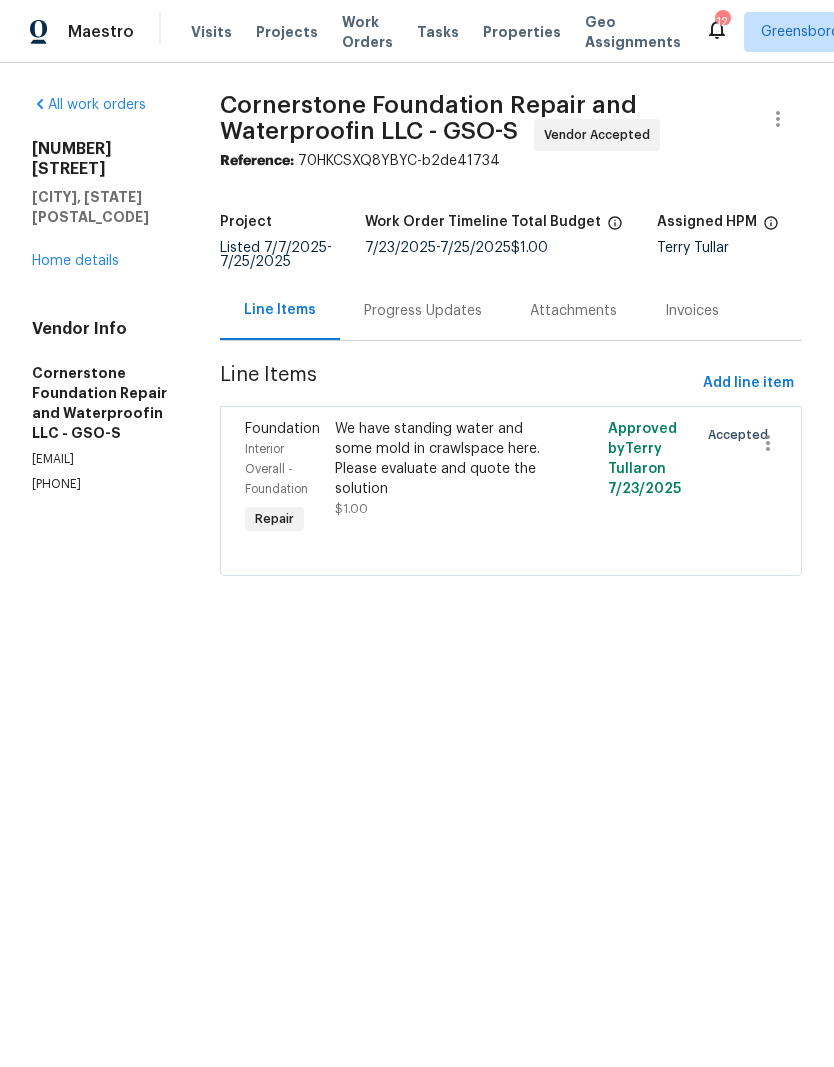 click on "Progress Updates" at bounding box center (423, 310) 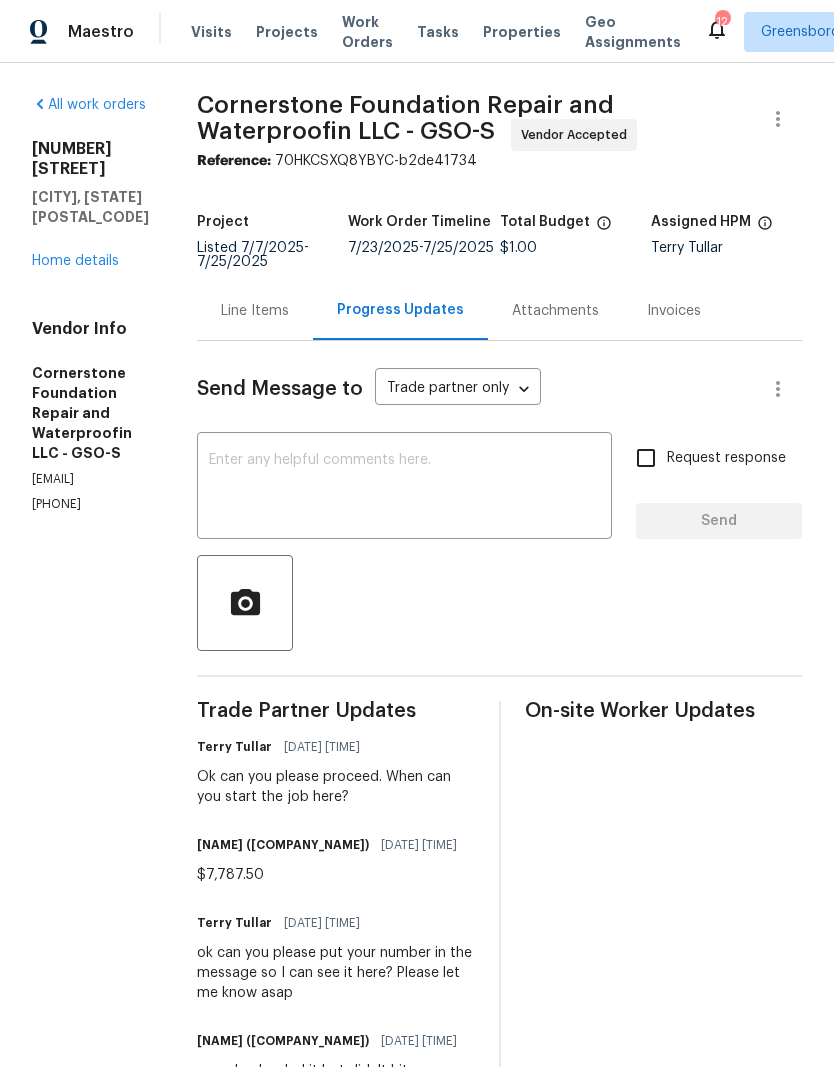 click on "Home details" at bounding box center (75, 261) 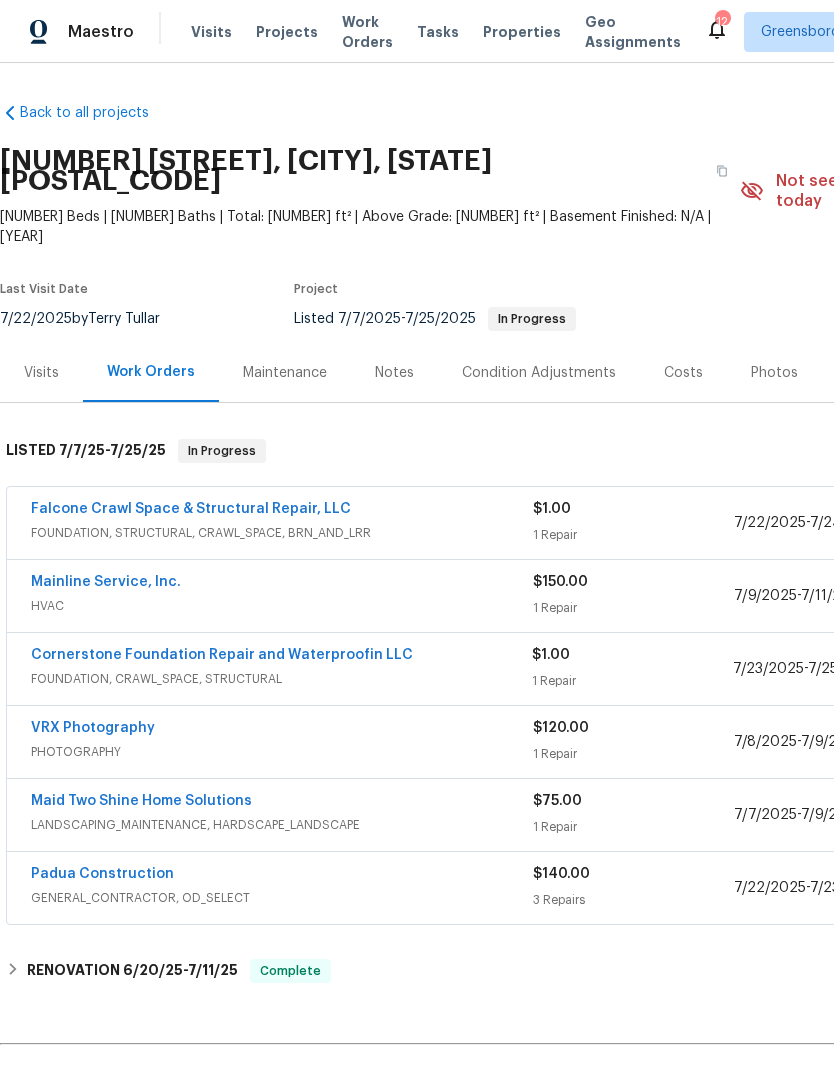 click on "Cornerstone Foundation Repair and Waterproofin LLC" at bounding box center [222, 655] 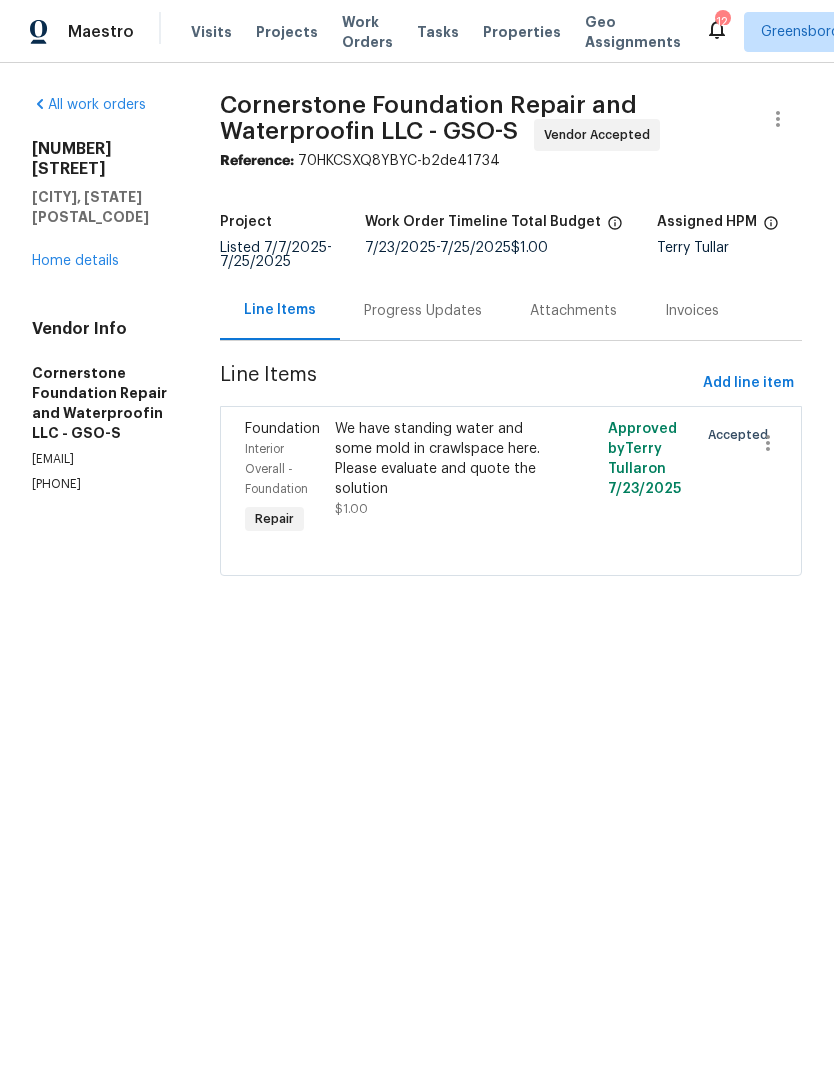 click on "We have standing water and some mold in crawlspace here. Please evaluate and quote the solution" at bounding box center (442, 459) 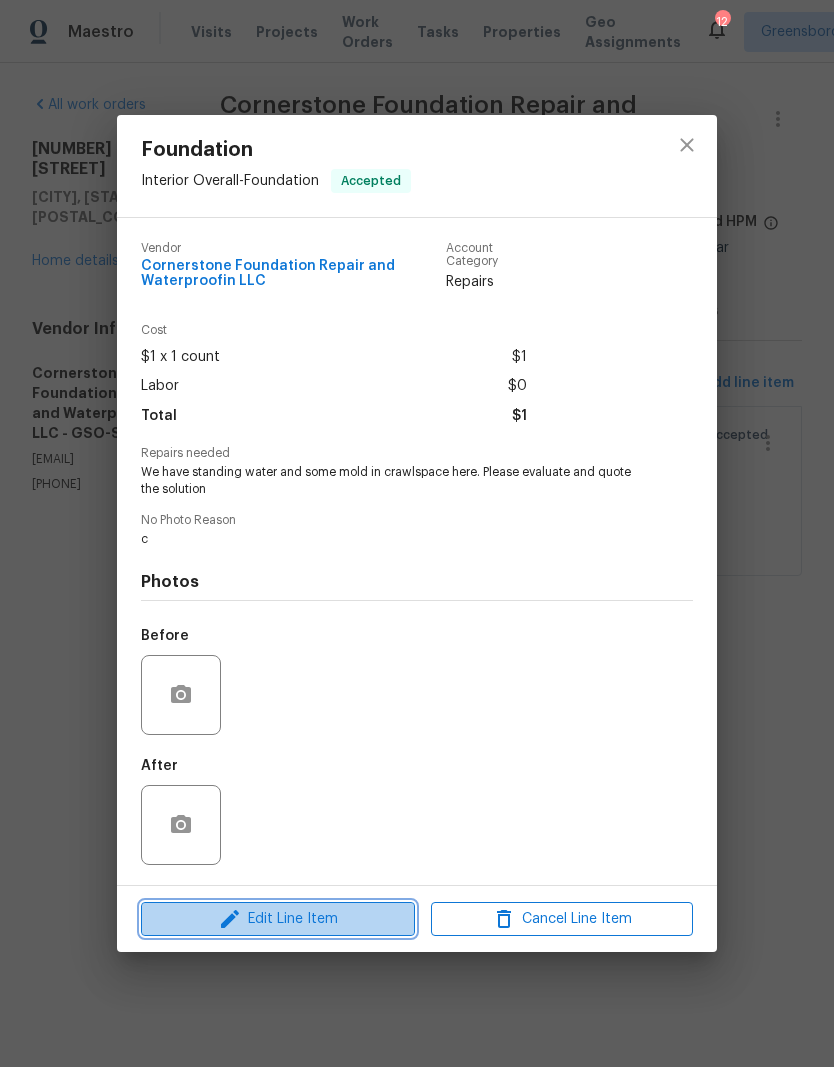 click on "Edit Line Item" at bounding box center (278, 919) 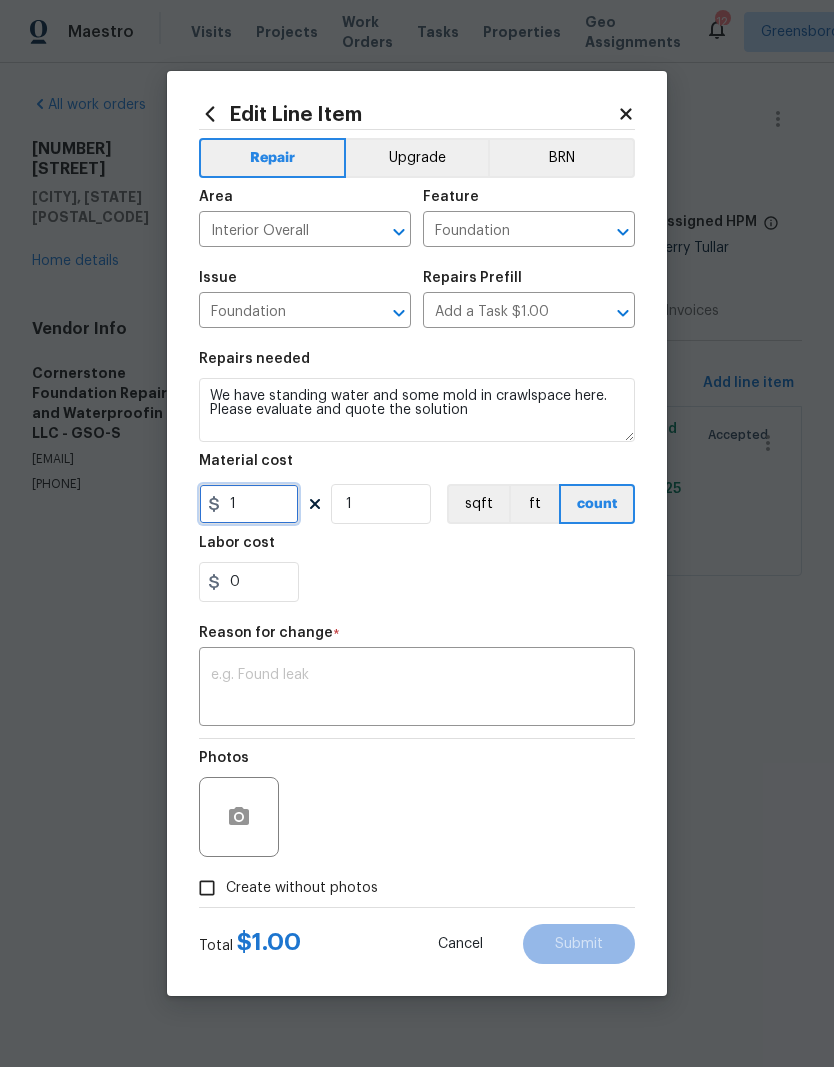 click on "1" at bounding box center [249, 504] 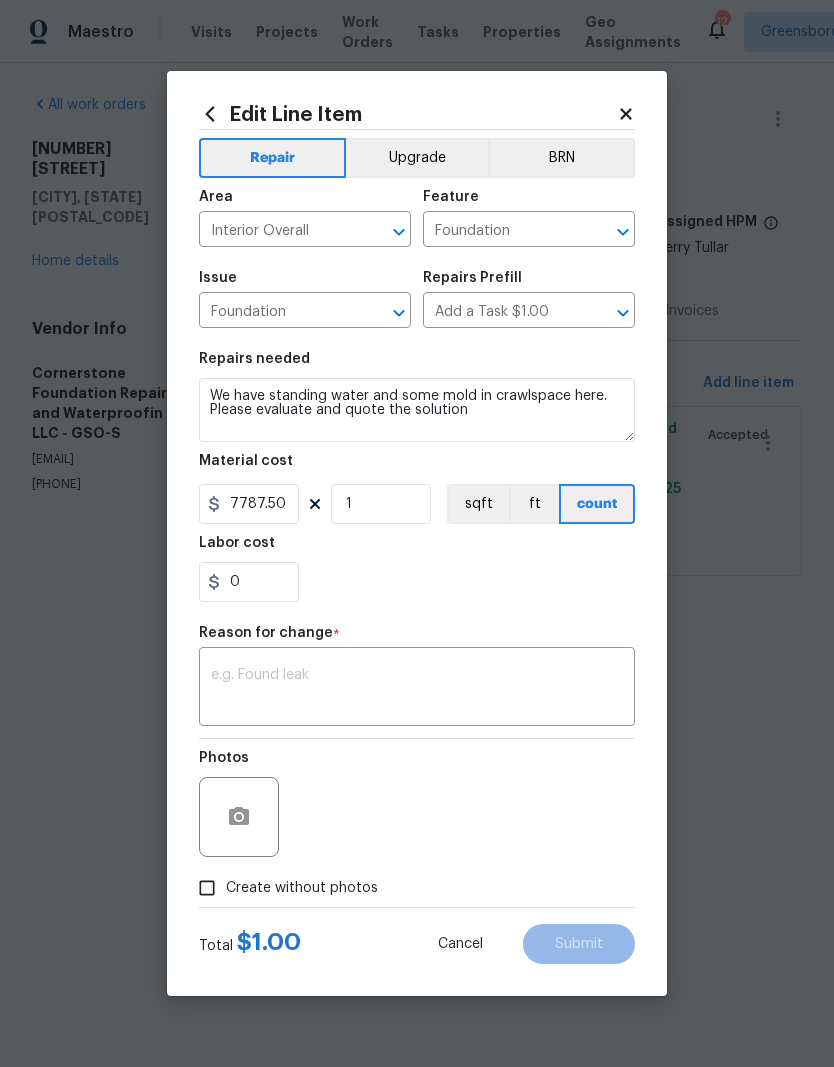 click on "0" at bounding box center (417, 582) 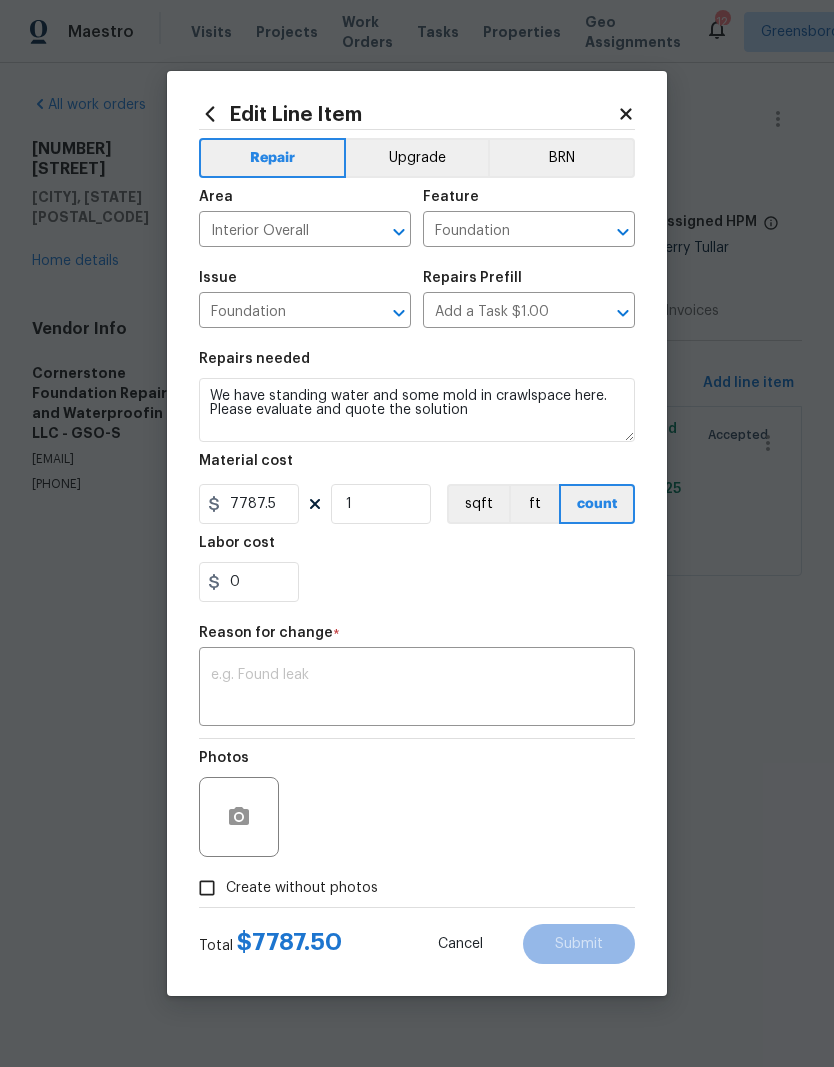 click at bounding box center (417, 689) 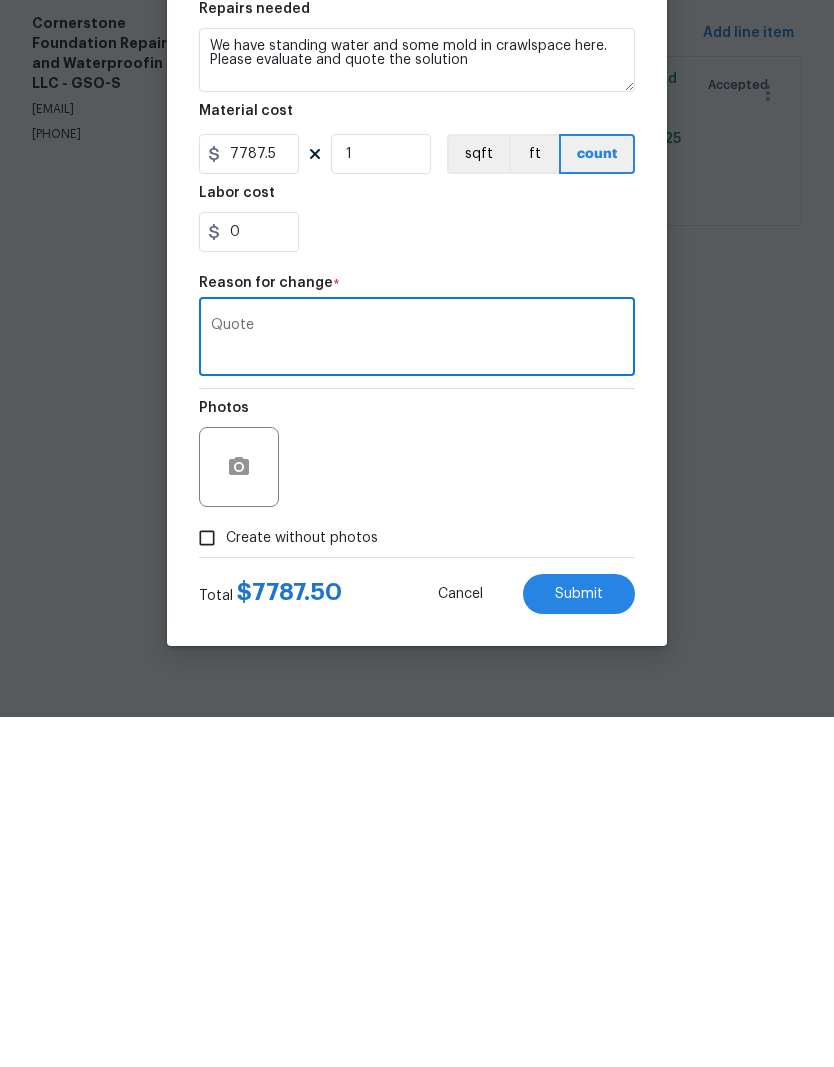 type on "Quote" 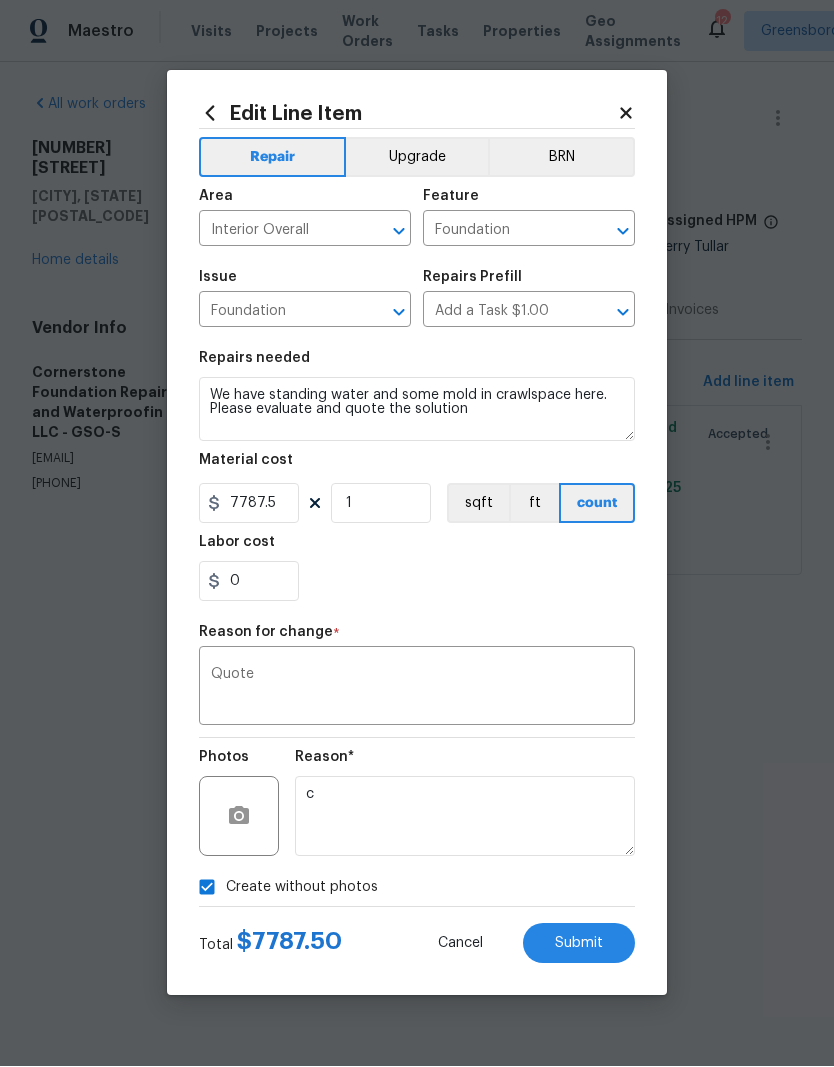 click on "Submit" at bounding box center [579, 944] 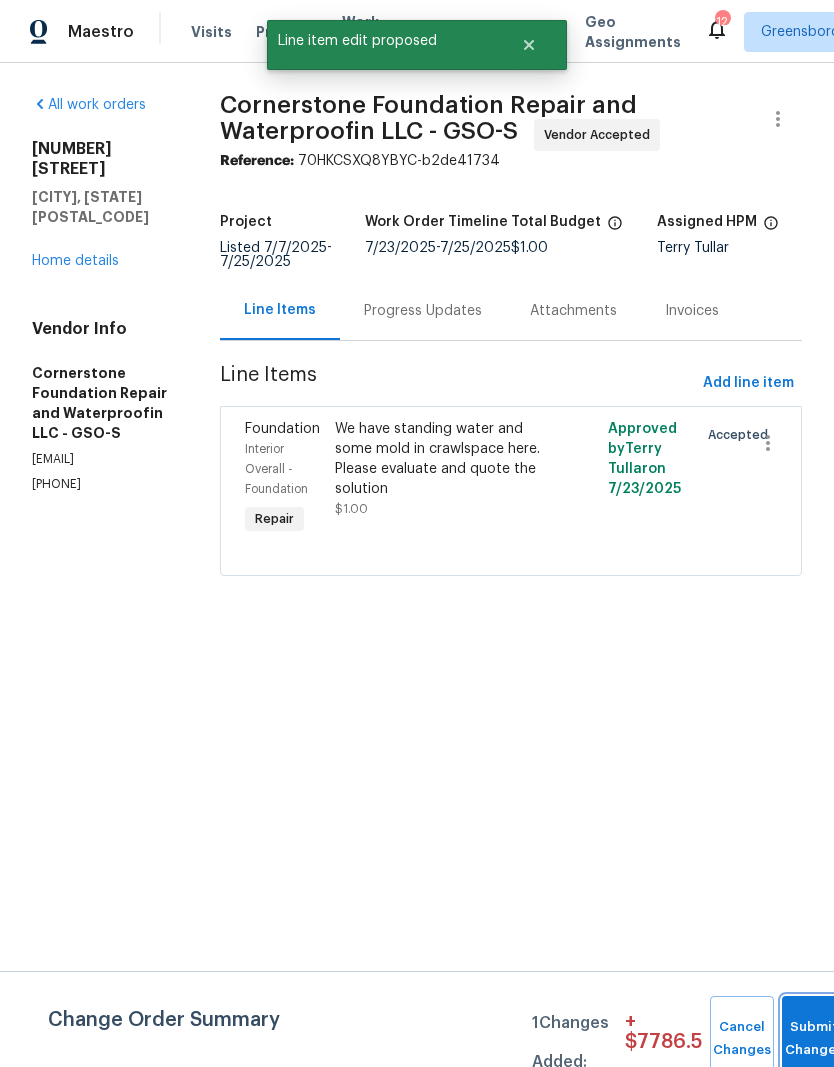 click on "Submit Changes" at bounding box center (814, 1039) 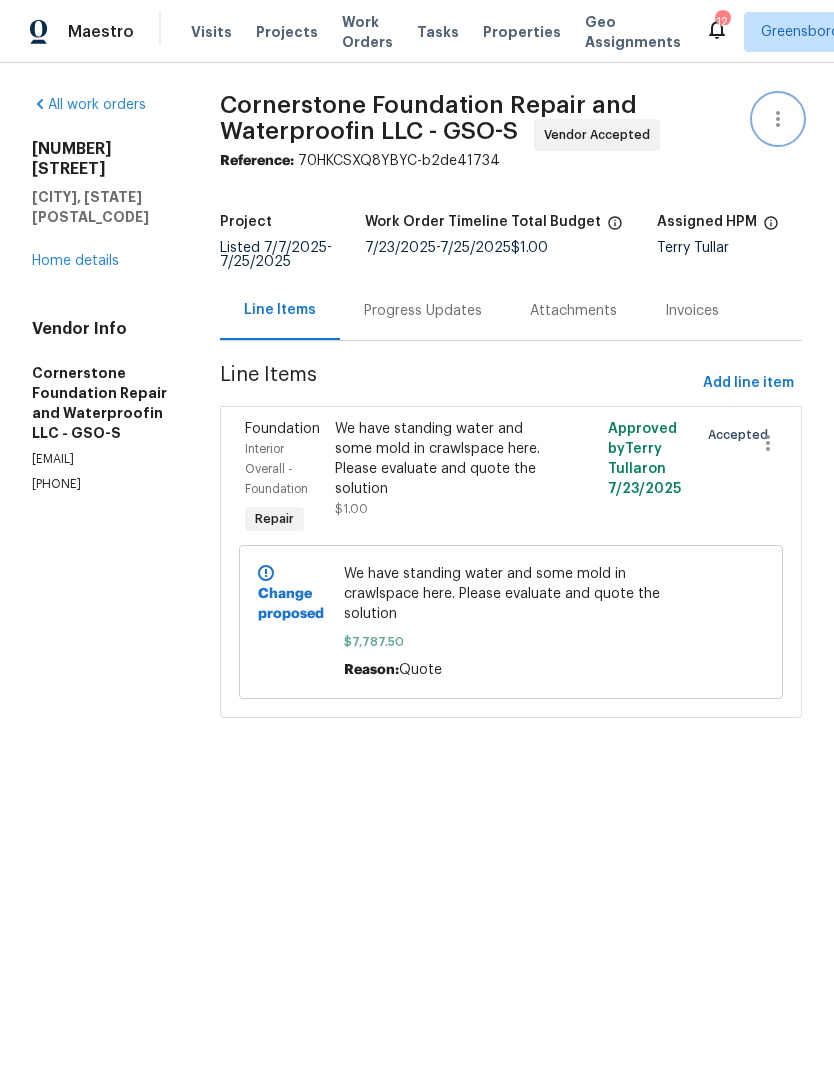click 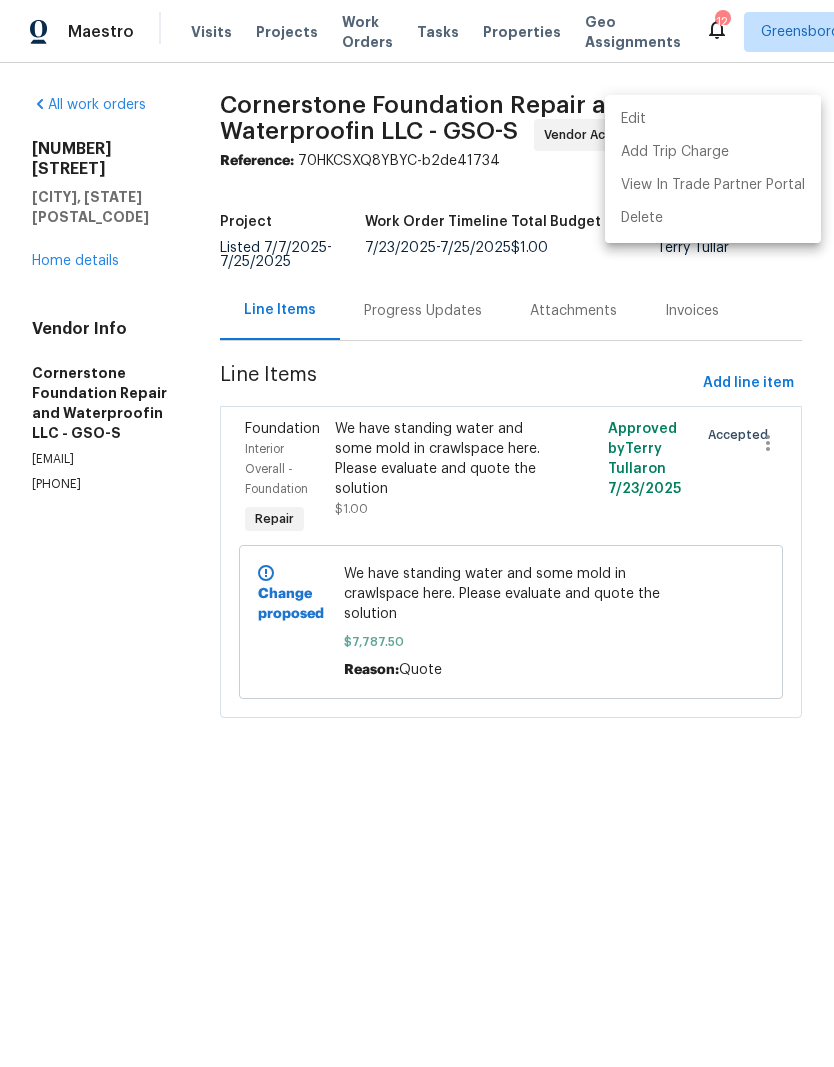 click on "Edit" at bounding box center [713, 119] 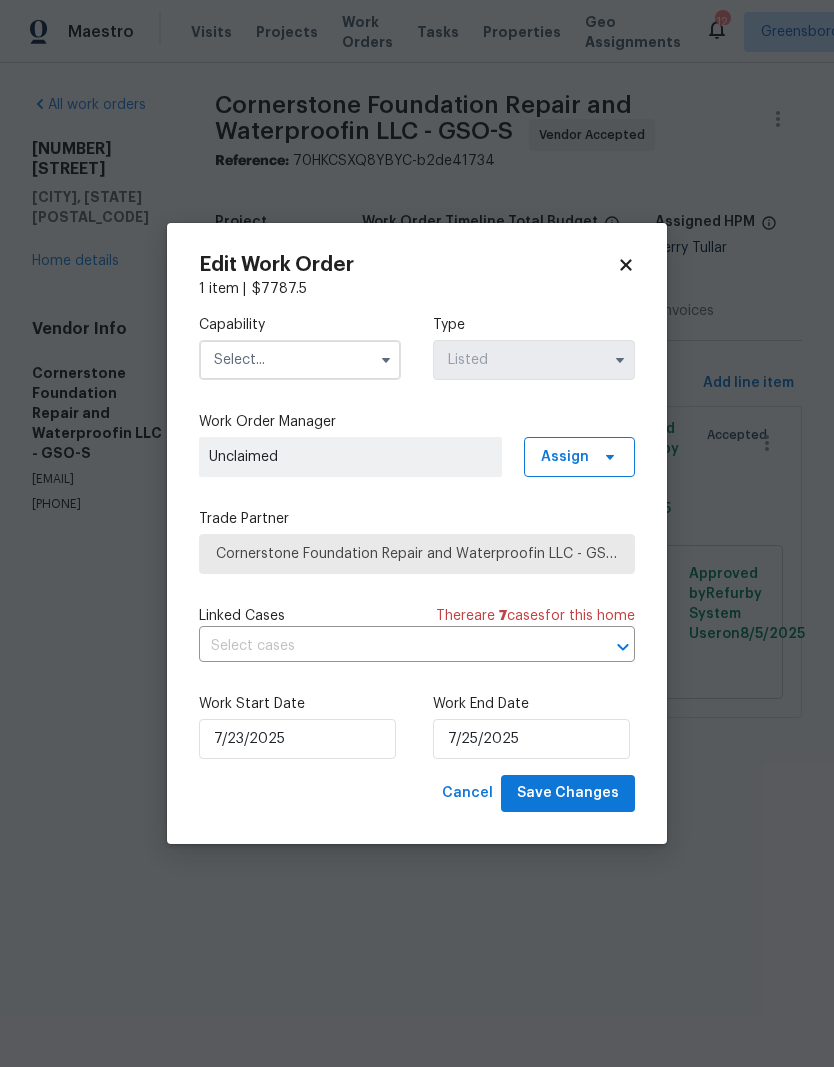click at bounding box center (300, 360) 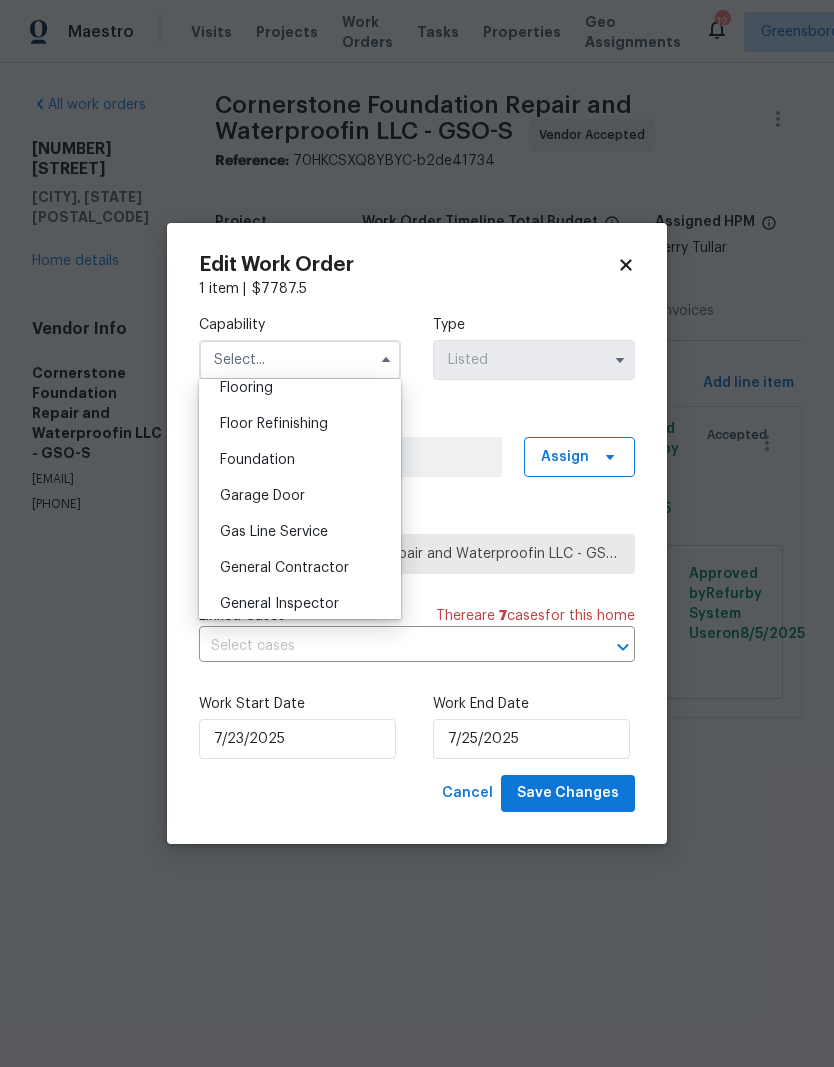 scroll, scrollTop: 802, scrollLeft: 0, axis: vertical 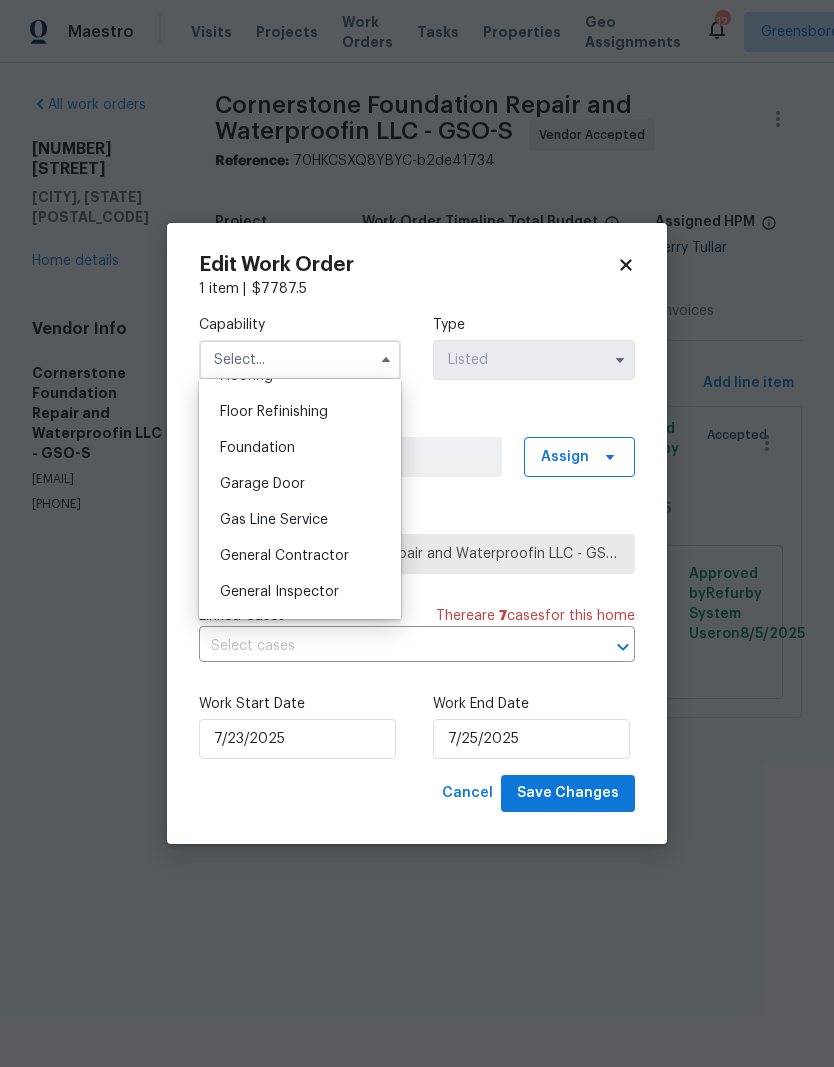 click on "Foundation" at bounding box center (300, 448) 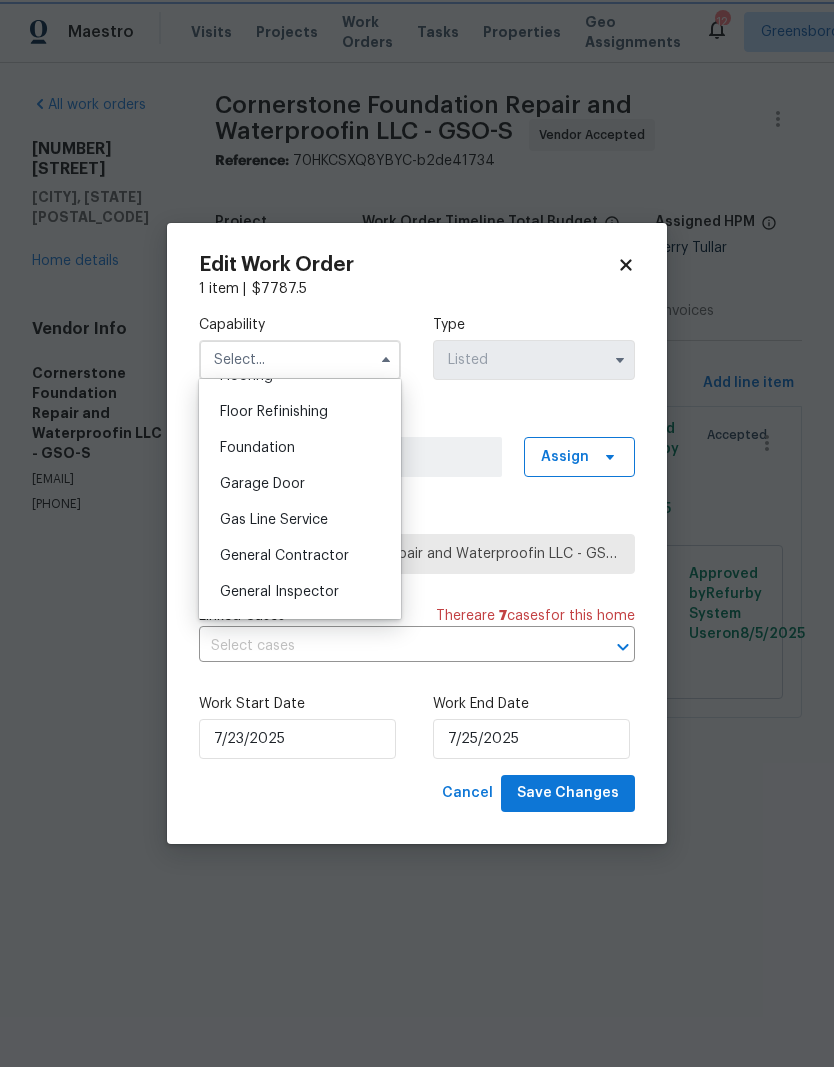 type on "Foundation" 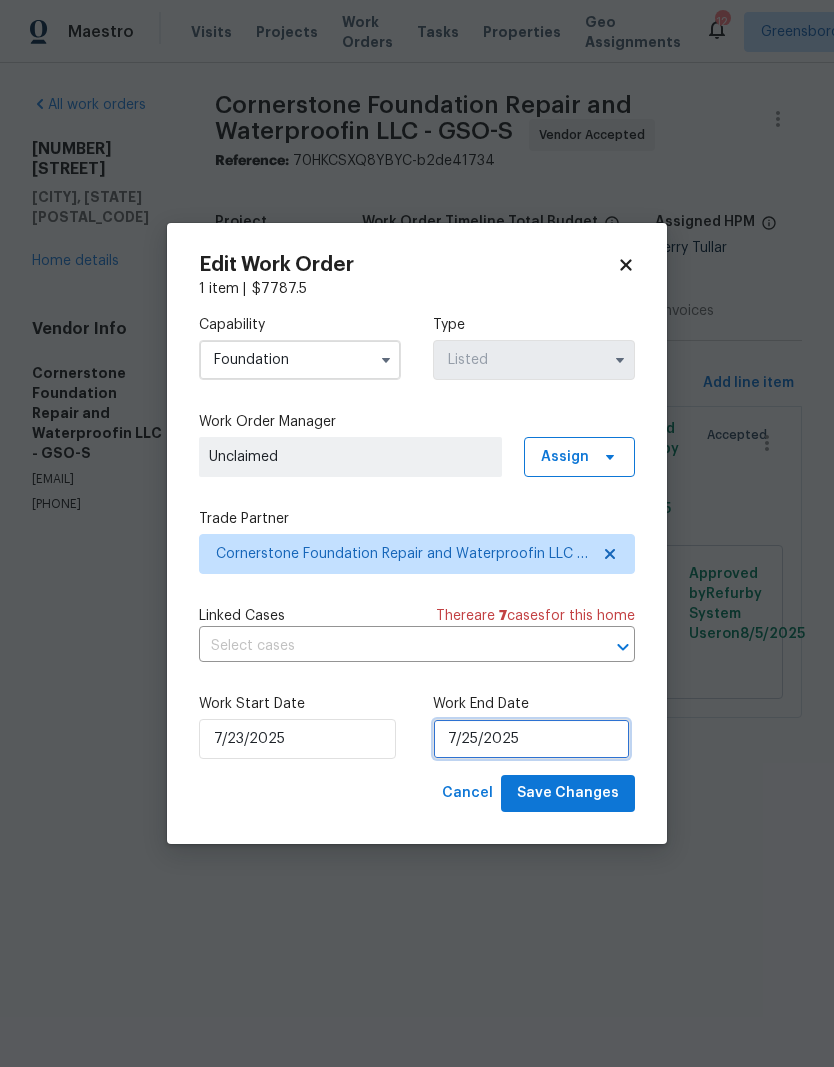 click on "7/25/2025" at bounding box center [531, 739] 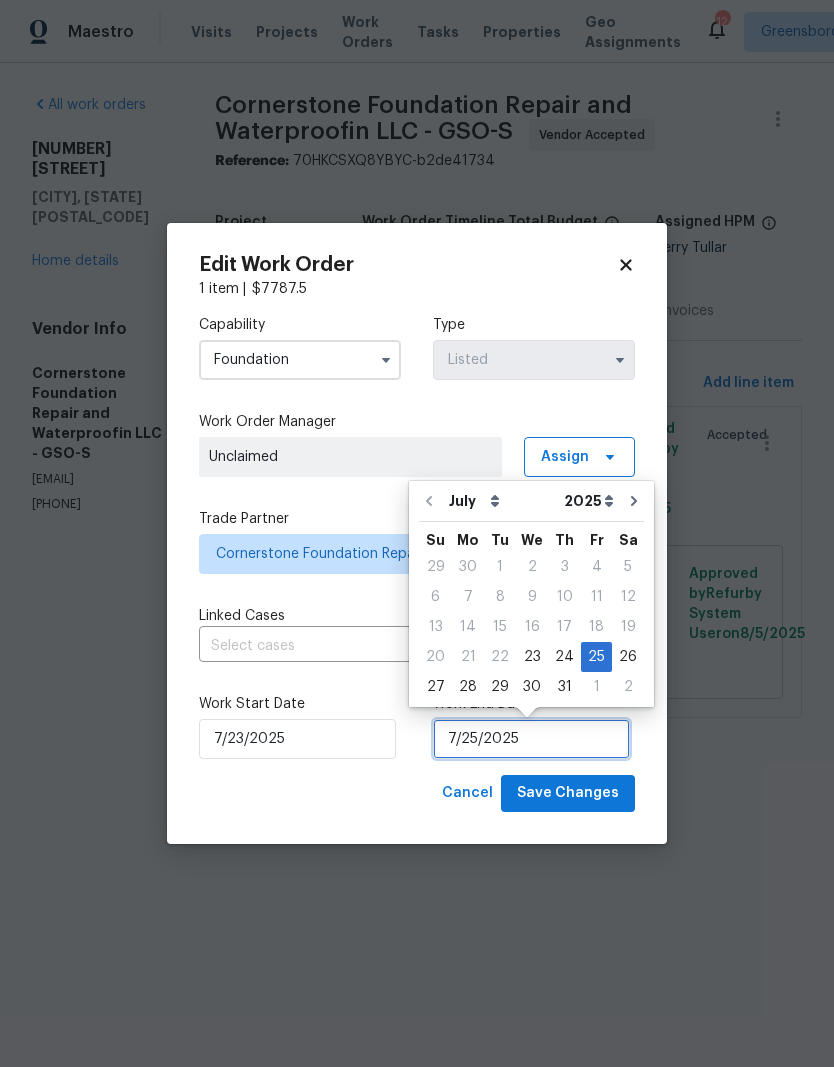 scroll, scrollTop: 1, scrollLeft: 0, axis: vertical 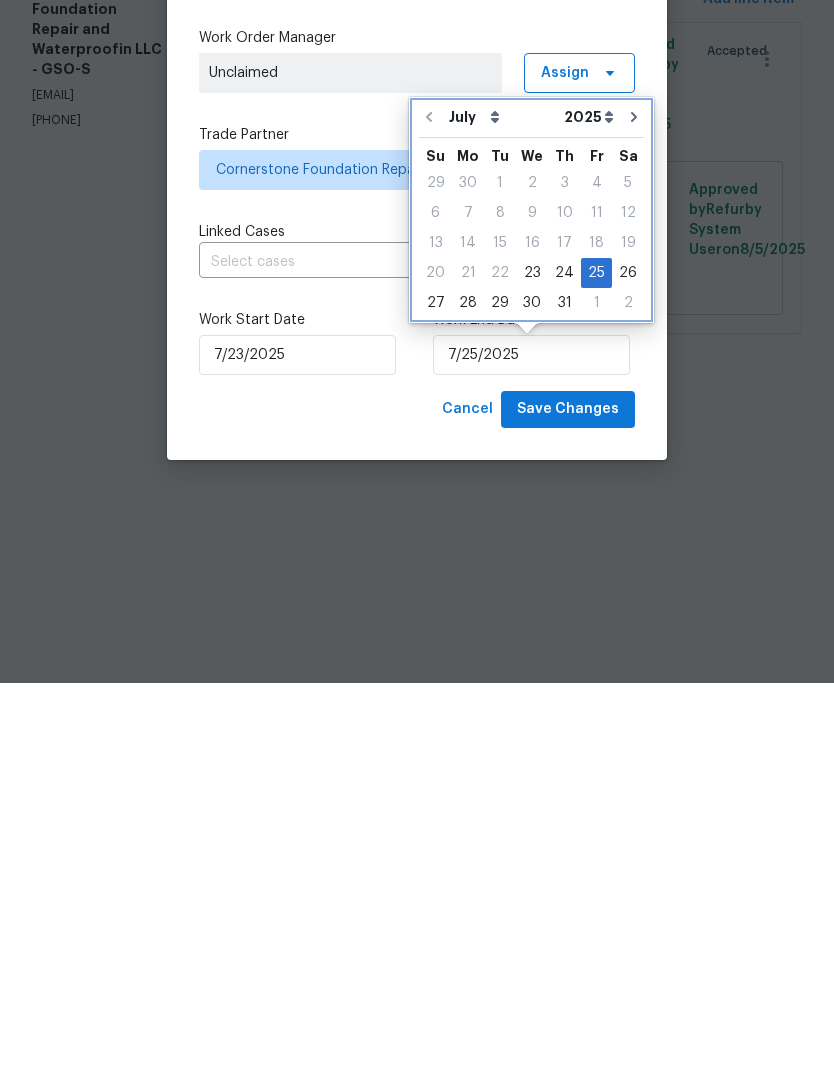 click 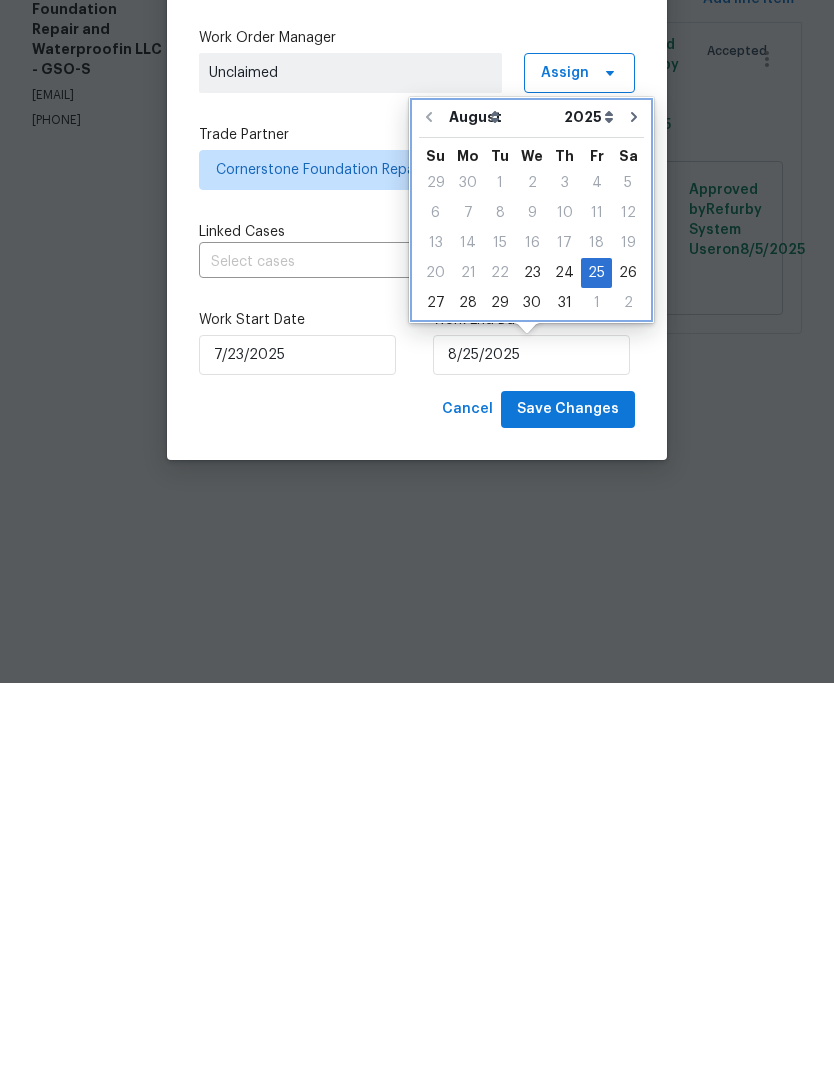 scroll, scrollTop: 0, scrollLeft: 0, axis: both 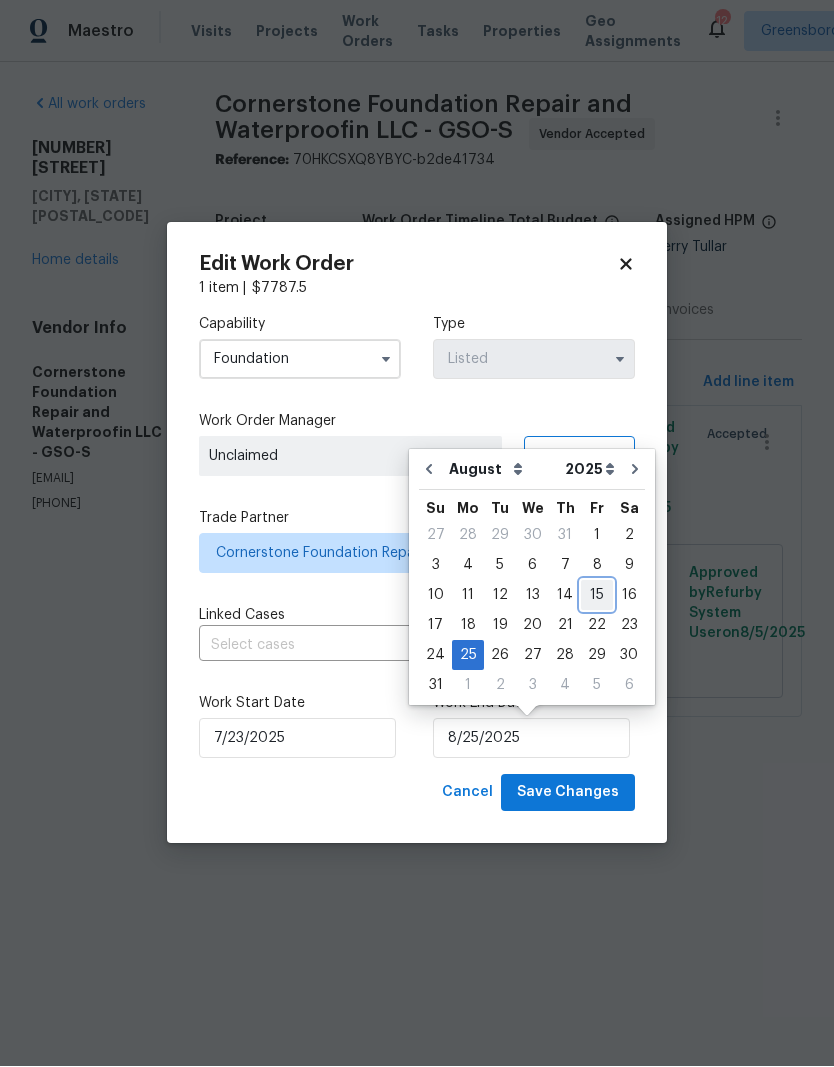 click on "15" at bounding box center [597, 596] 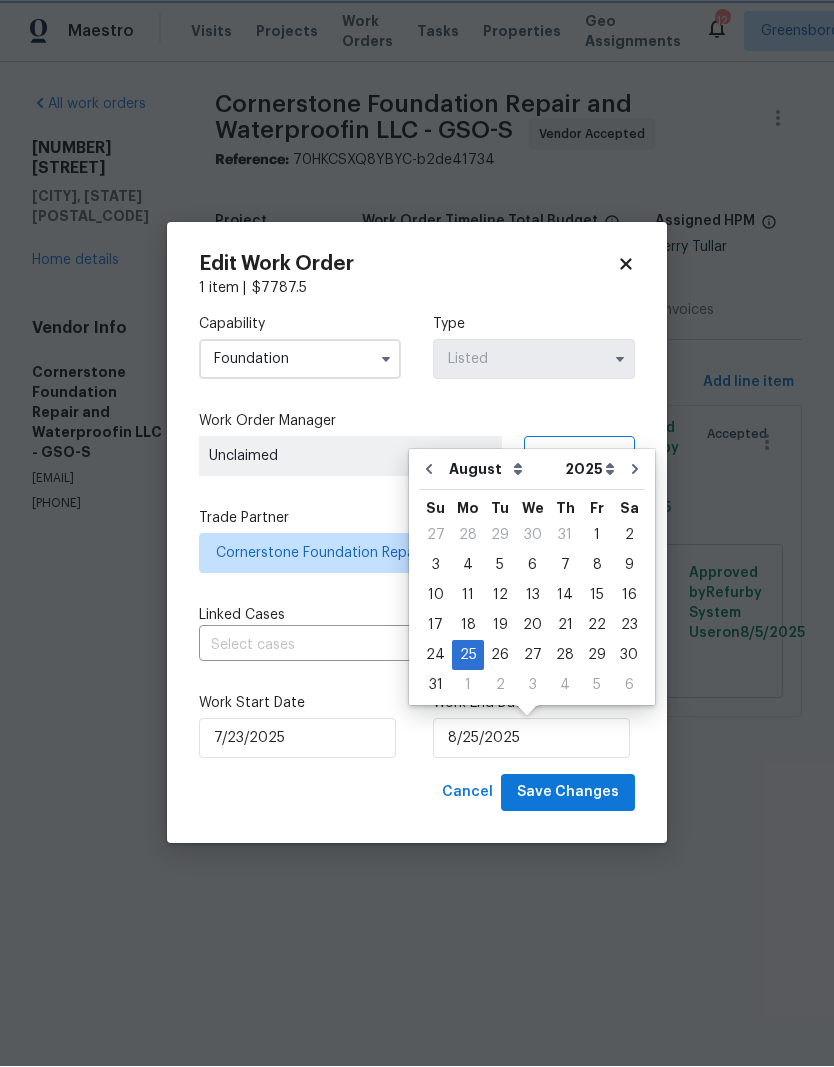 type on "8/15/2025" 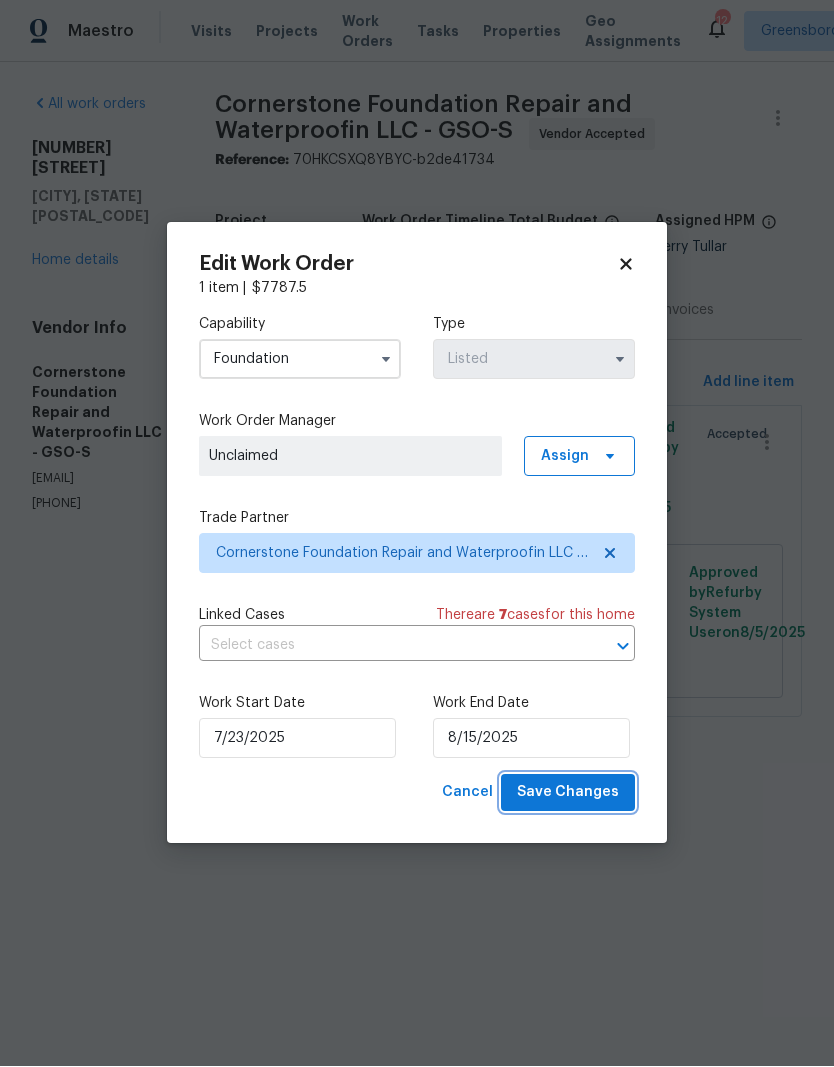 click on "Save Changes" at bounding box center [568, 793] 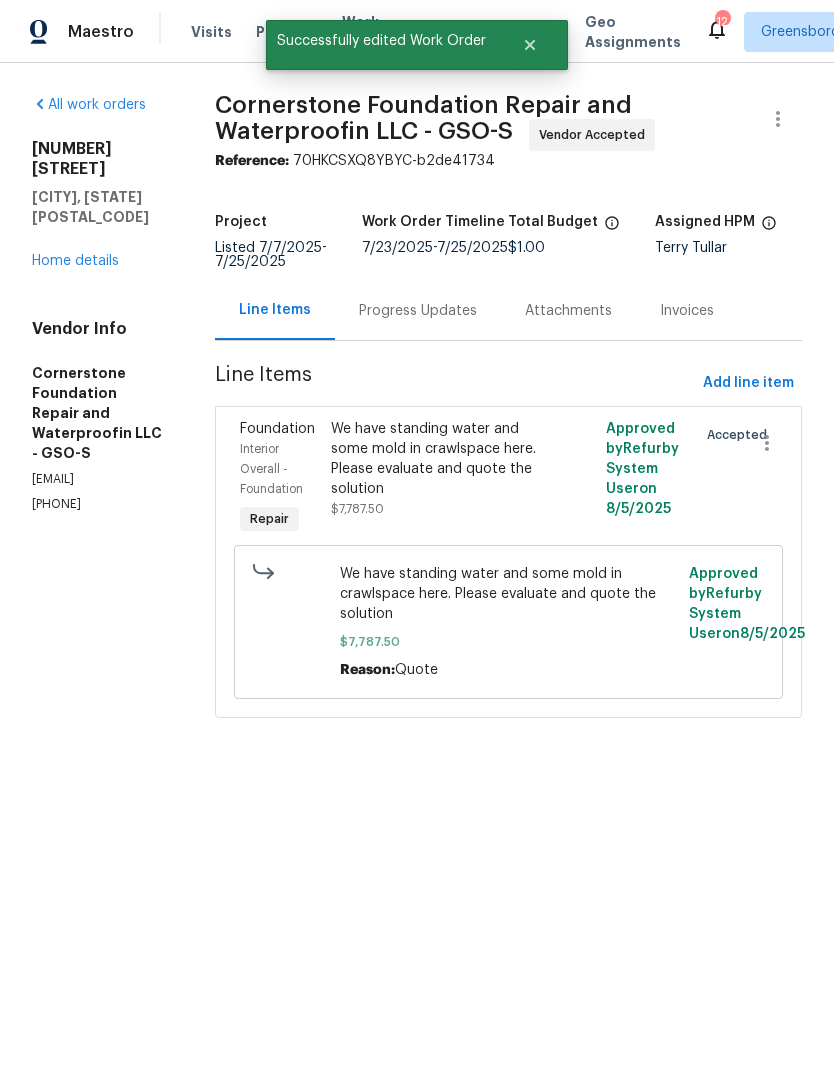 click on "Home details" at bounding box center (75, 261) 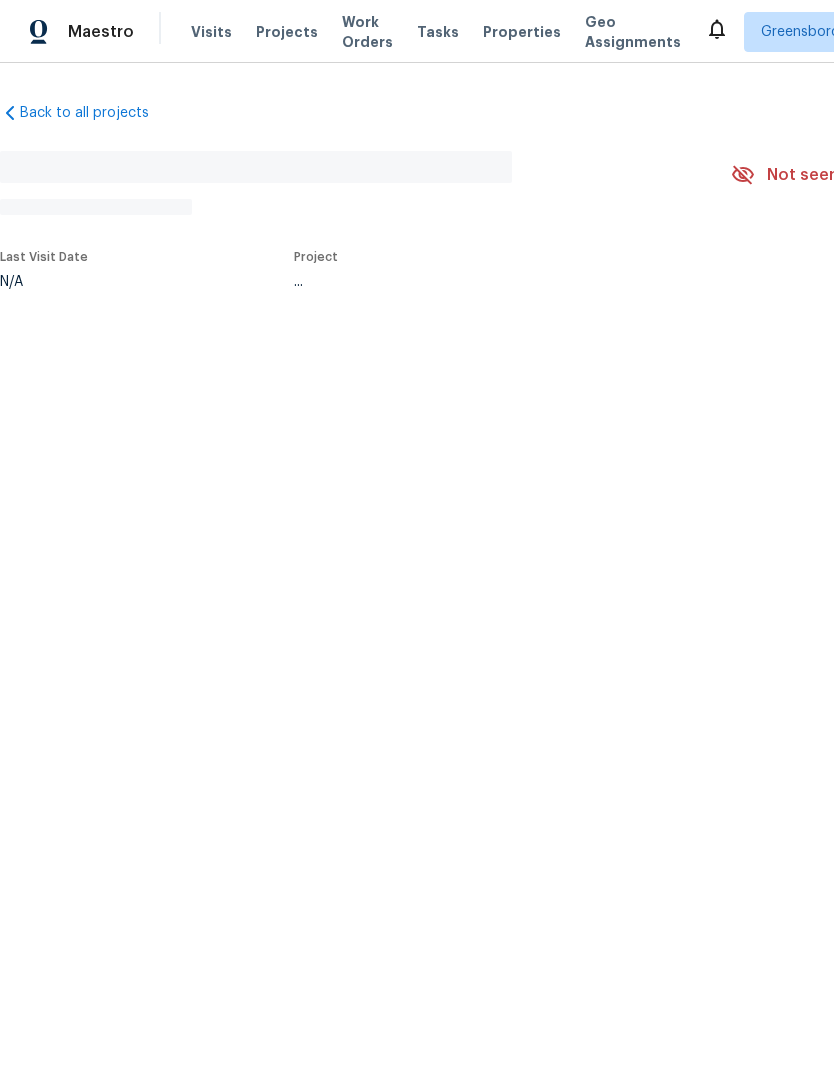 scroll, scrollTop: 0, scrollLeft: 0, axis: both 